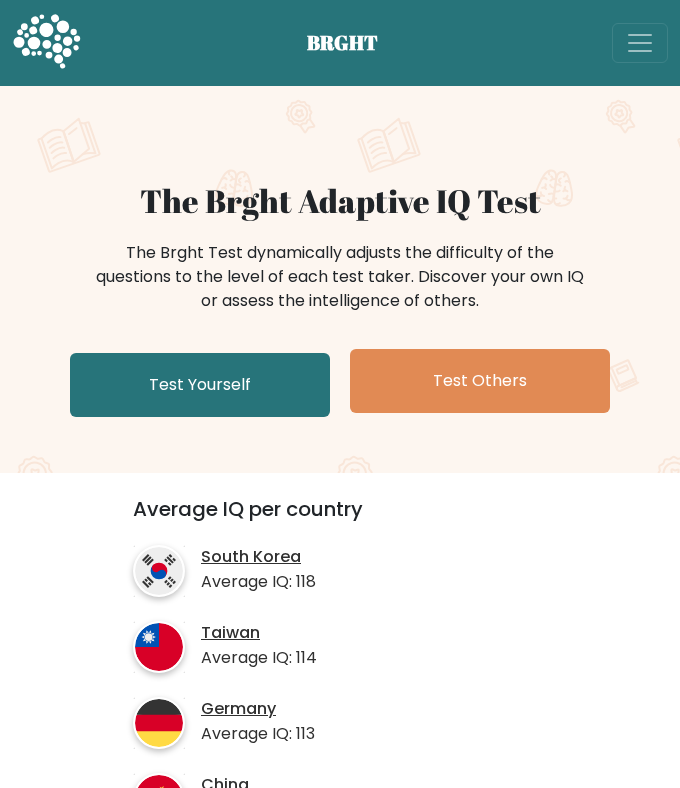 scroll, scrollTop: 0, scrollLeft: 0, axis: both 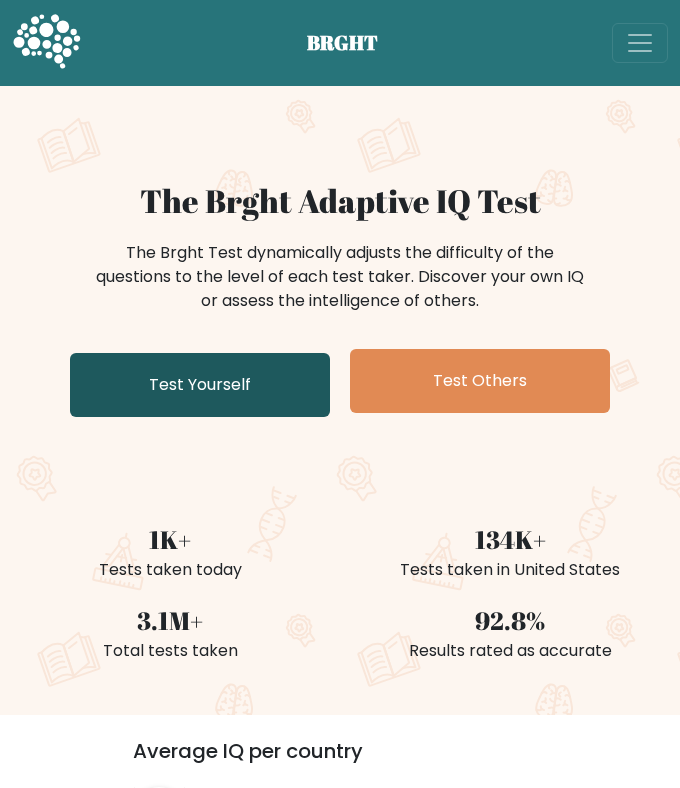 click on "Test Yourself" at bounding box center [200, 385] 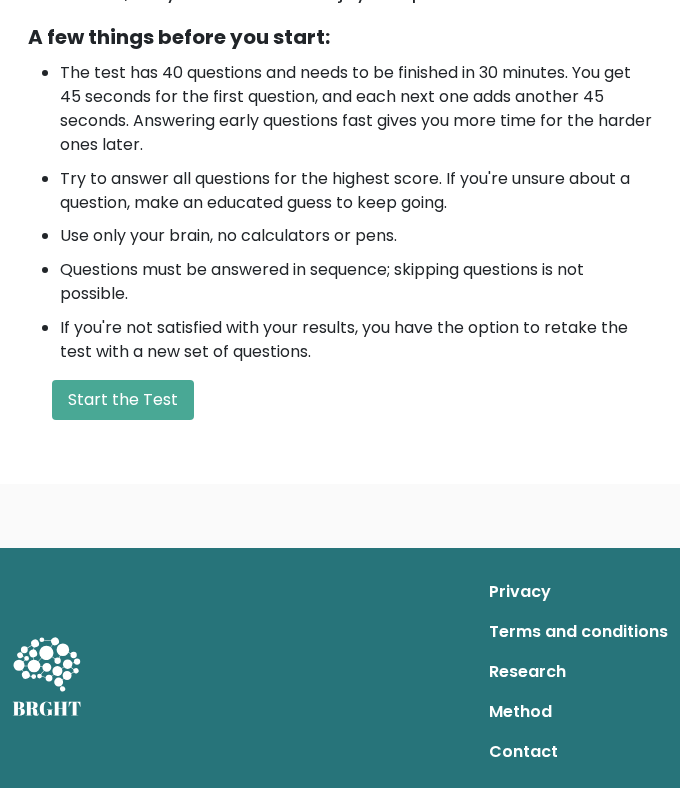 scroll, scrollTop: 633, scrollLeft: 0, axis: vertical 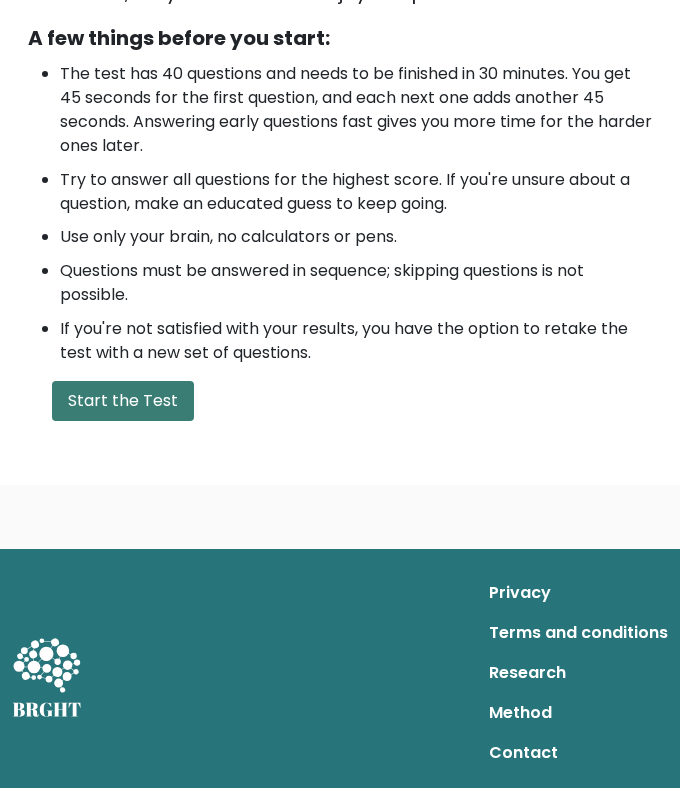 click on "Start the Test" at bounding box center [123, 401] 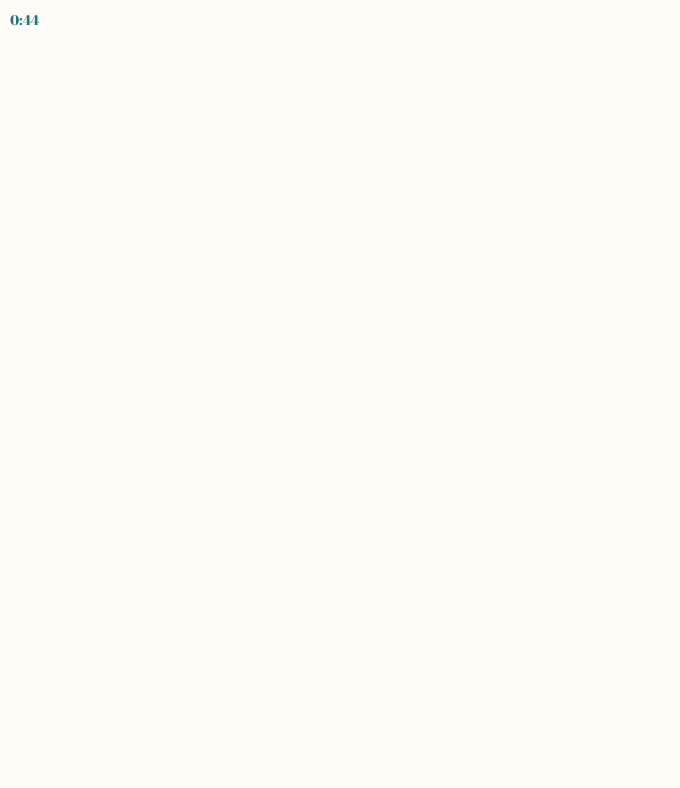 scroll, scrollTop: 0, scrollLeft: 0, axis: both 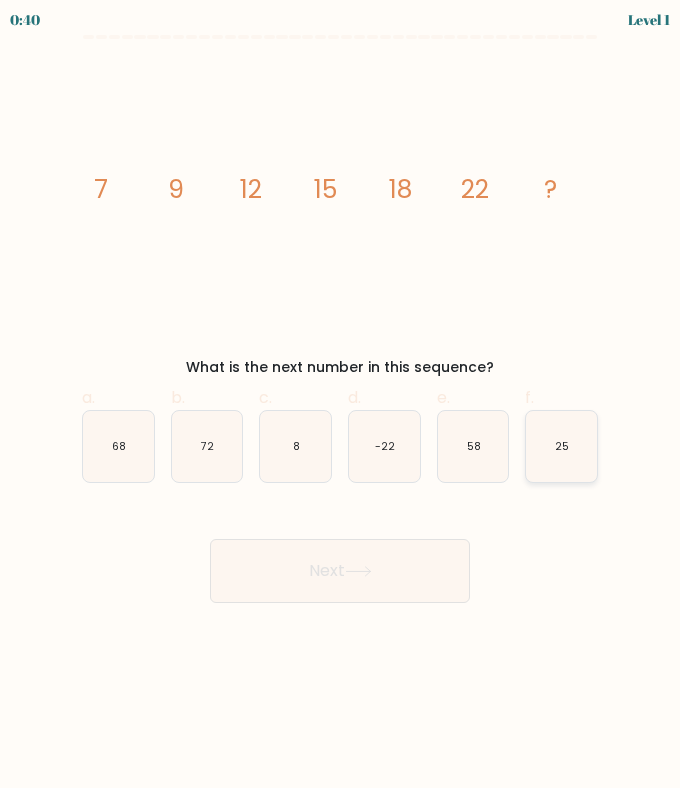 click on "25" 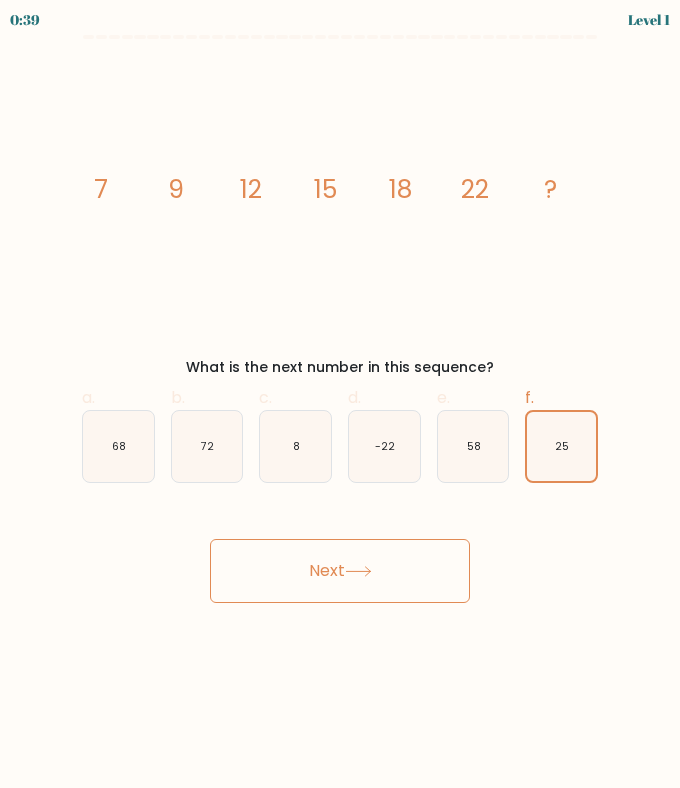 click 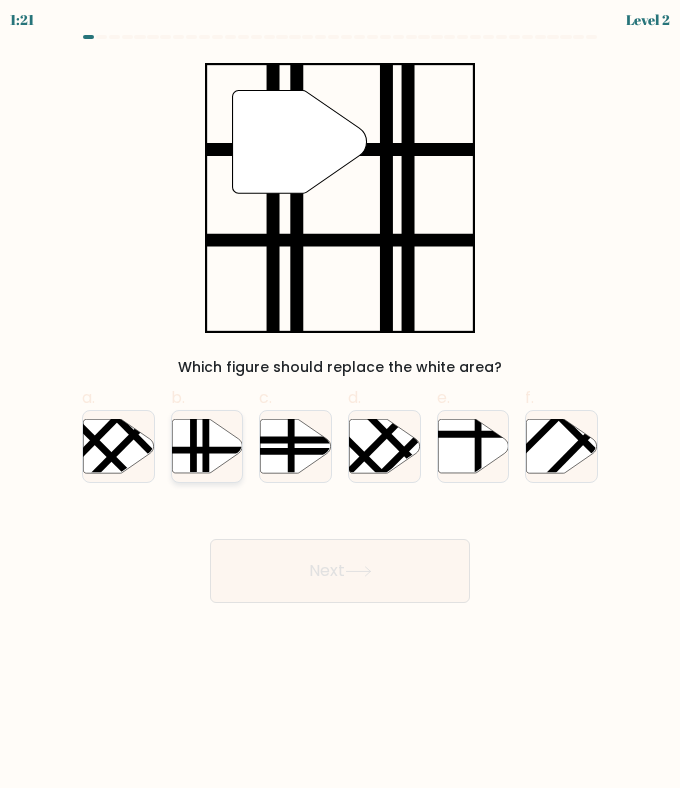 click 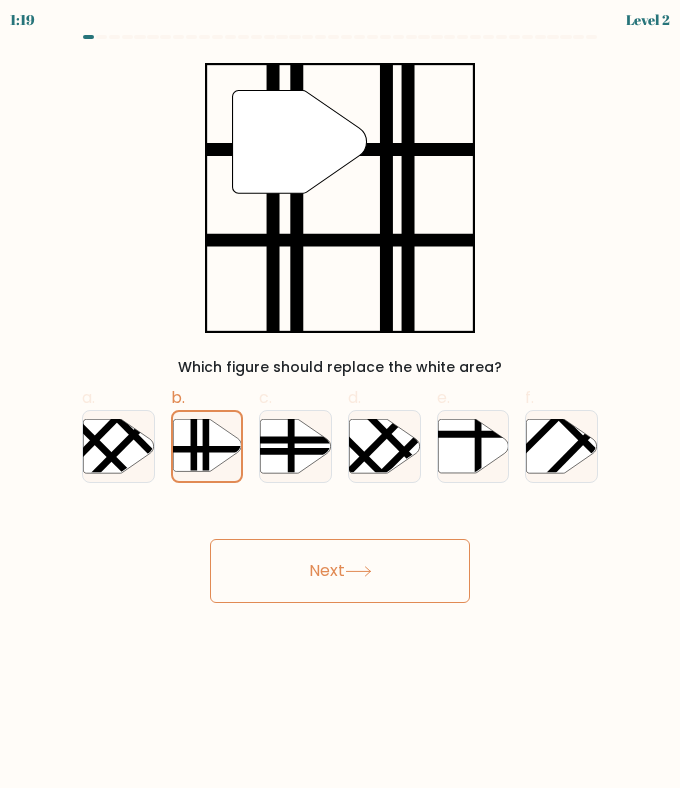 click on "Next" at bounding box center [340, 571] 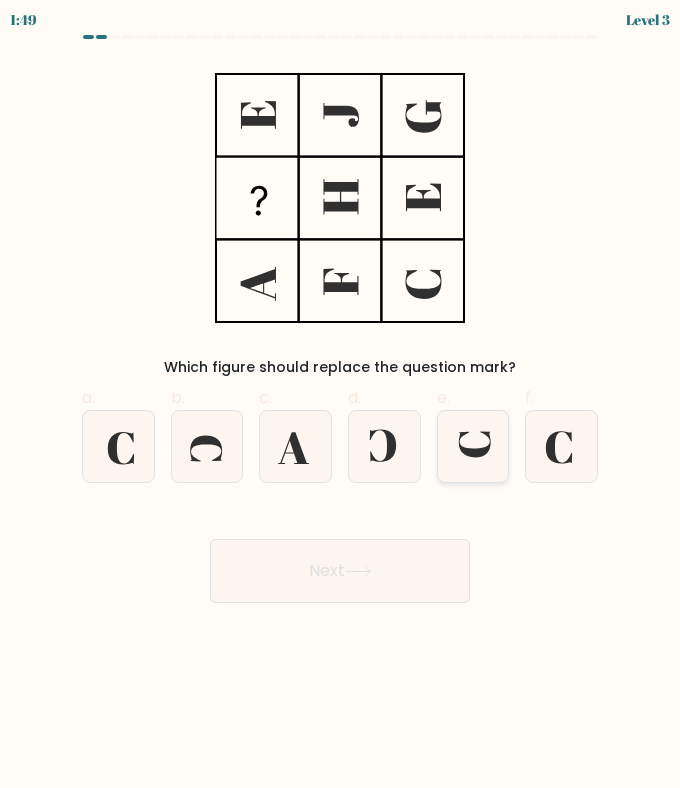 click 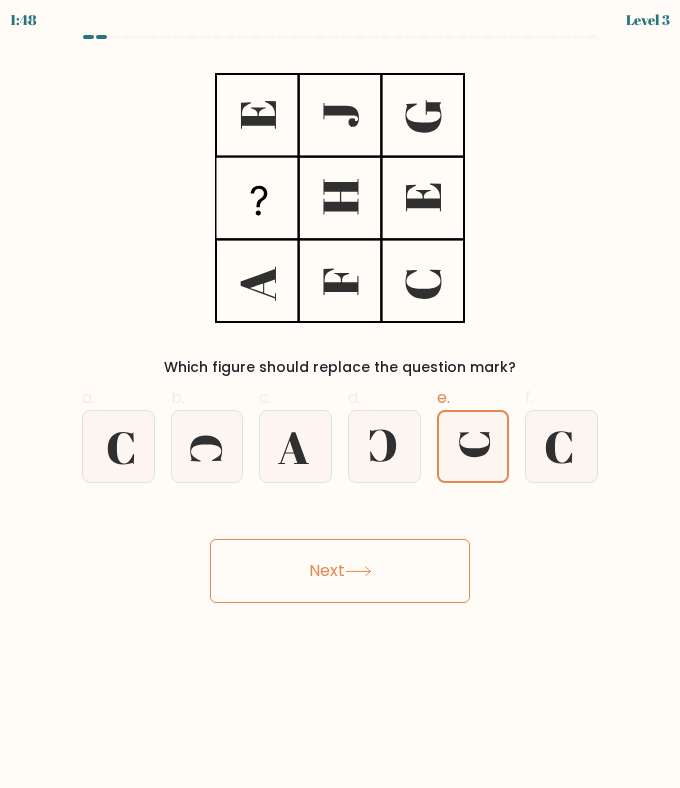 click 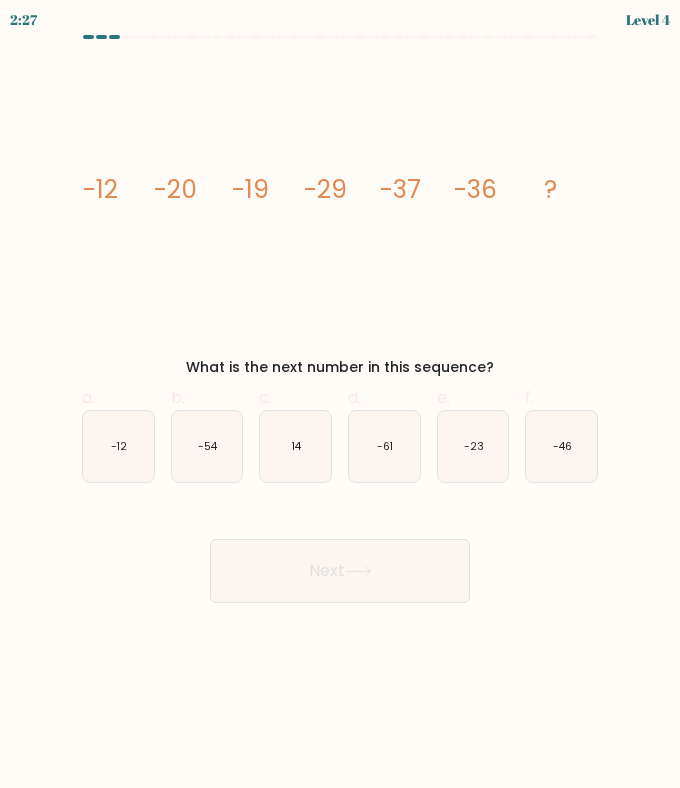 drag, startPoint x: 570, startPoint y: 452, endPoint x: 532, endPoint y: 499, distance: 60.440052 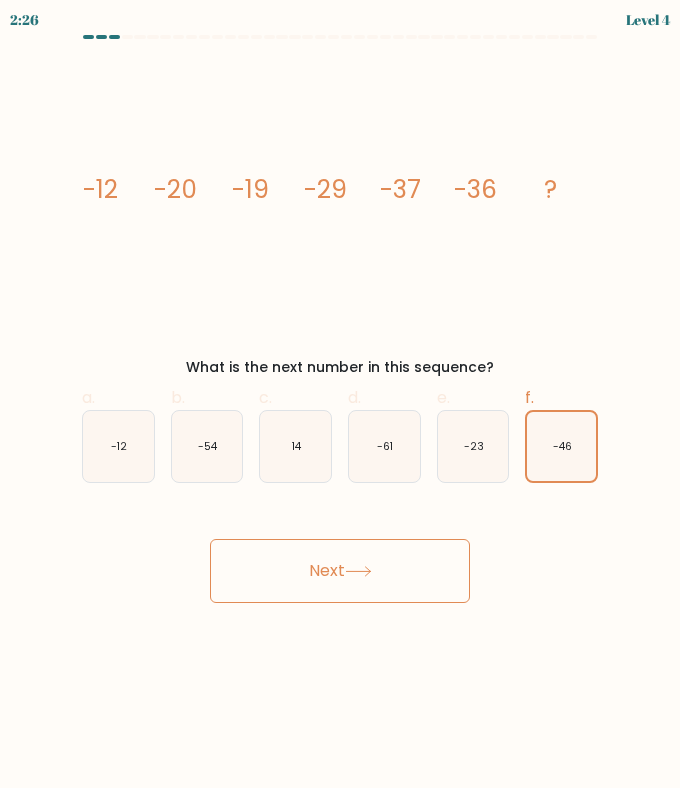 click on "Next" at bounding box center (340, 571) 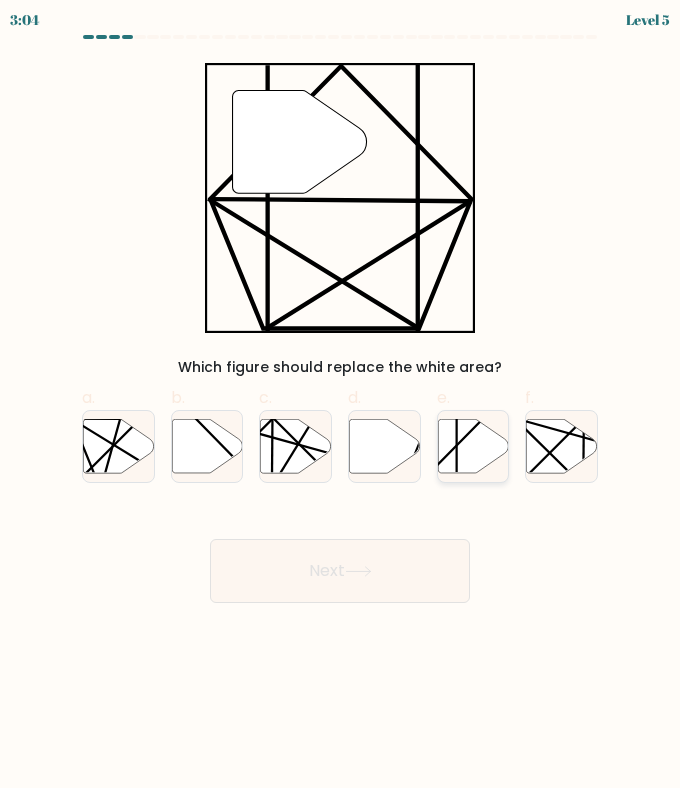 click 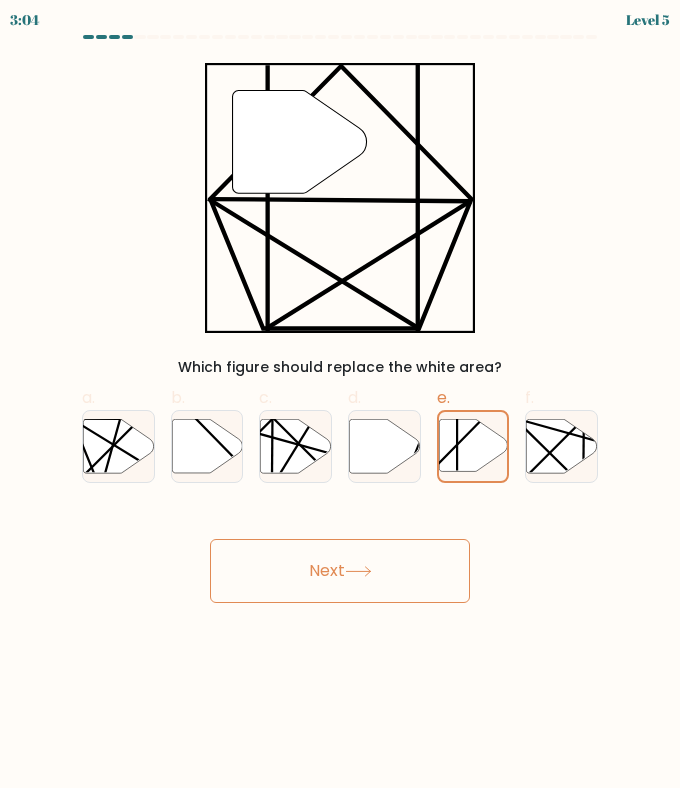 click on "Next" at bounding box center [340, 571] 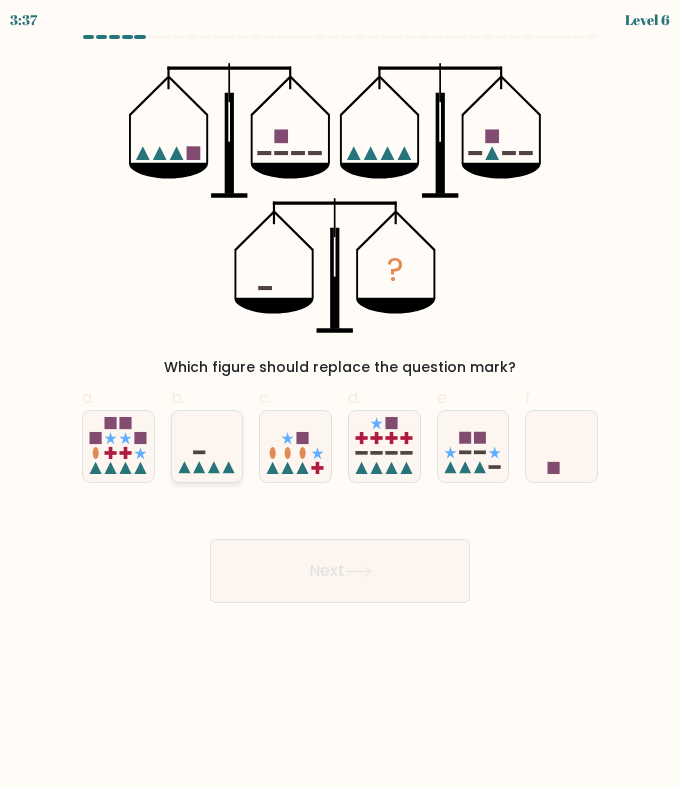drag, startPoint x: 194, startPoint y: 442, endPoint x: 220, endPoint y: 449, distance: 26.925823 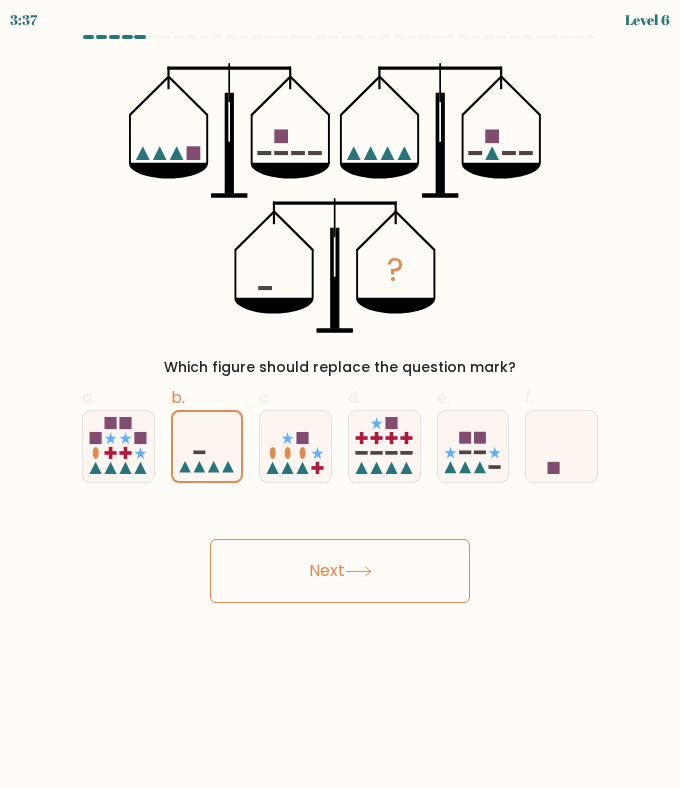 click on "Next" at bounding box center (340, 571) 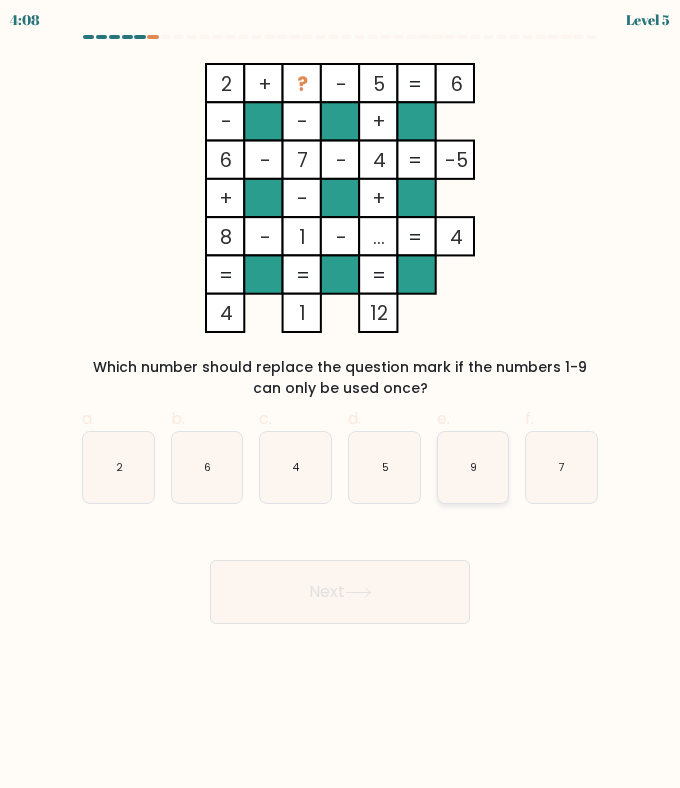 click on "9" 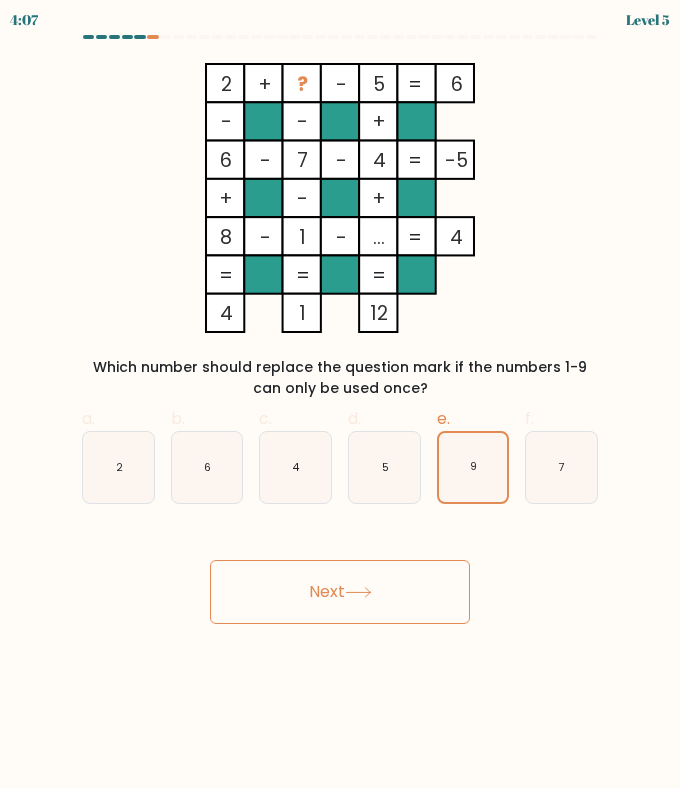 click on "Next" at bounding box center (340, 592) 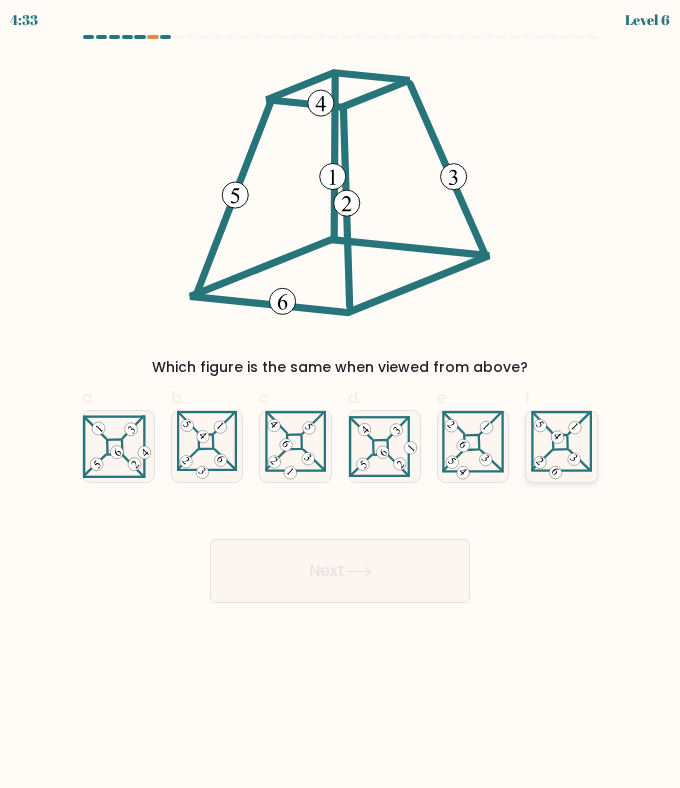 click 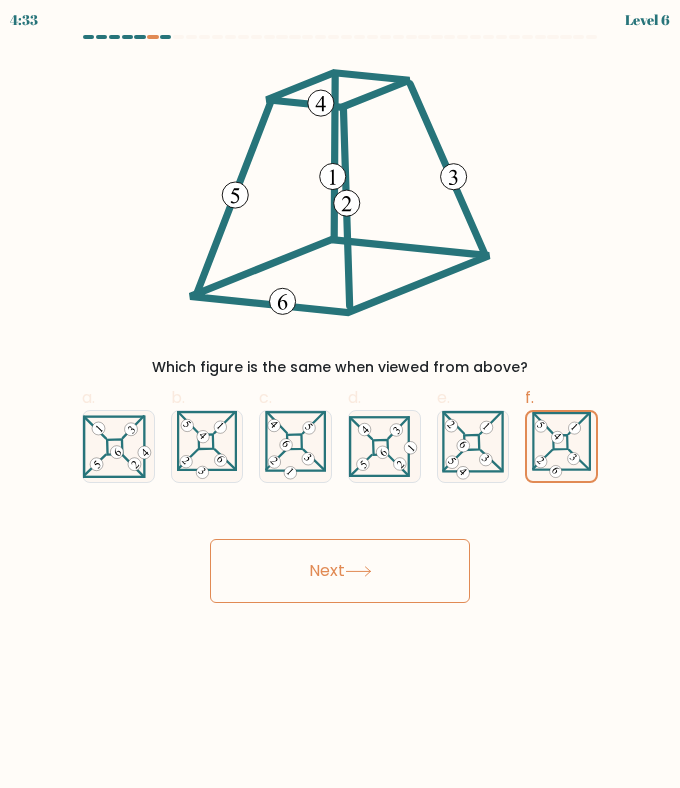 click on "Next" at bounding box center (340, 571) 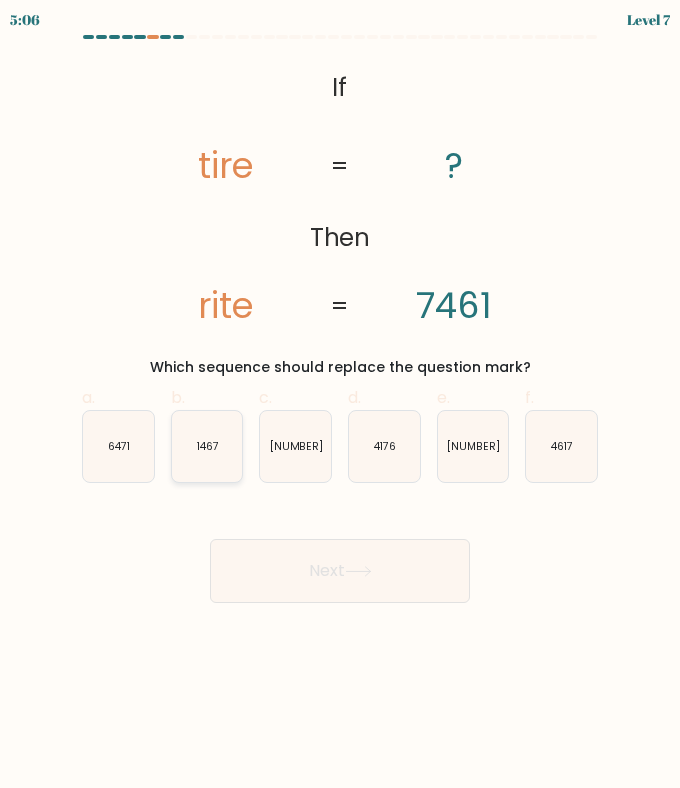 scroll, scrollTop: 2, scrollLeft: 1, axis: both 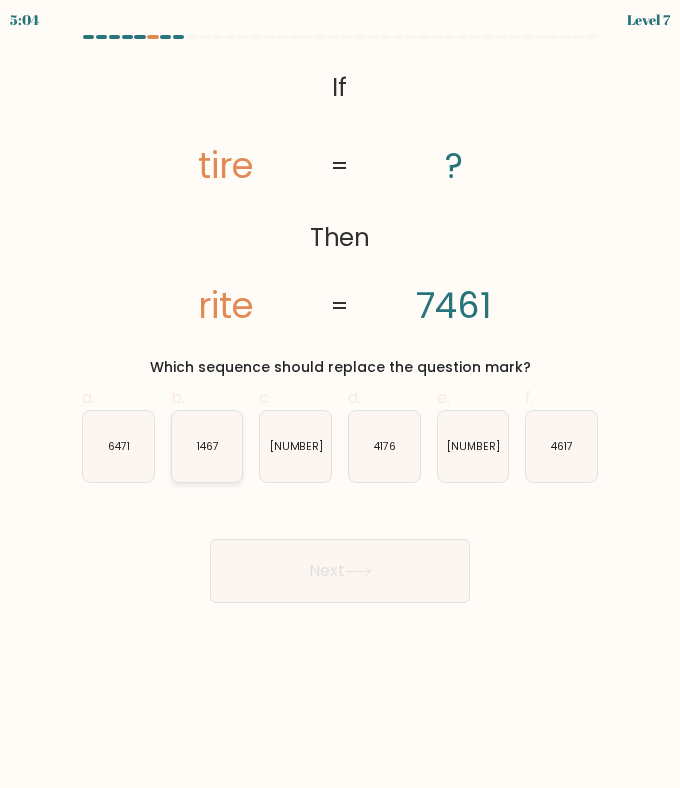 drag, startPoint x: 208, startPoint y: 454, endPoint x: 222, endPoint y: 457, distance: 14.3178215 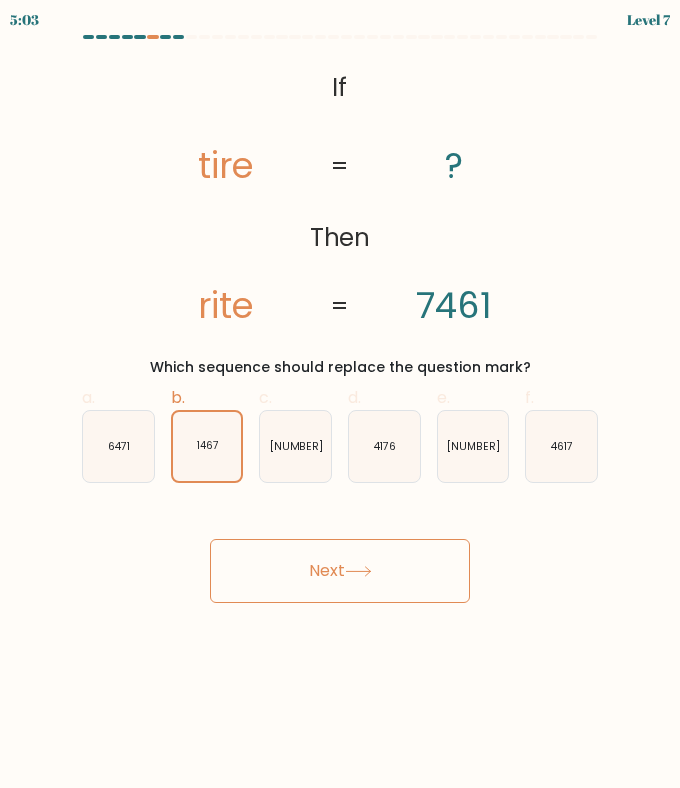 click on "Next" at bounding box center (340, 571) 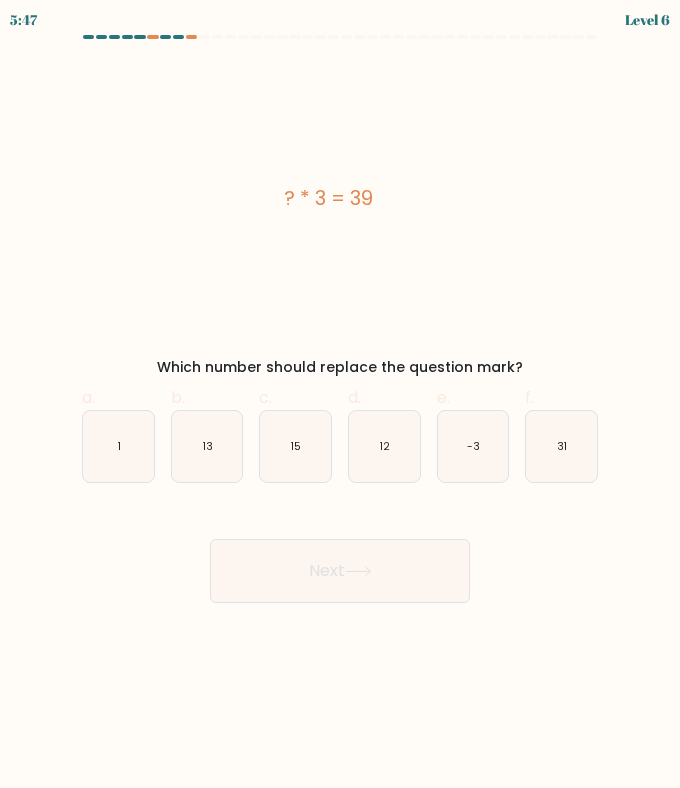 scroll, scrollTop: 0, scrollLeft: 0, axis: both 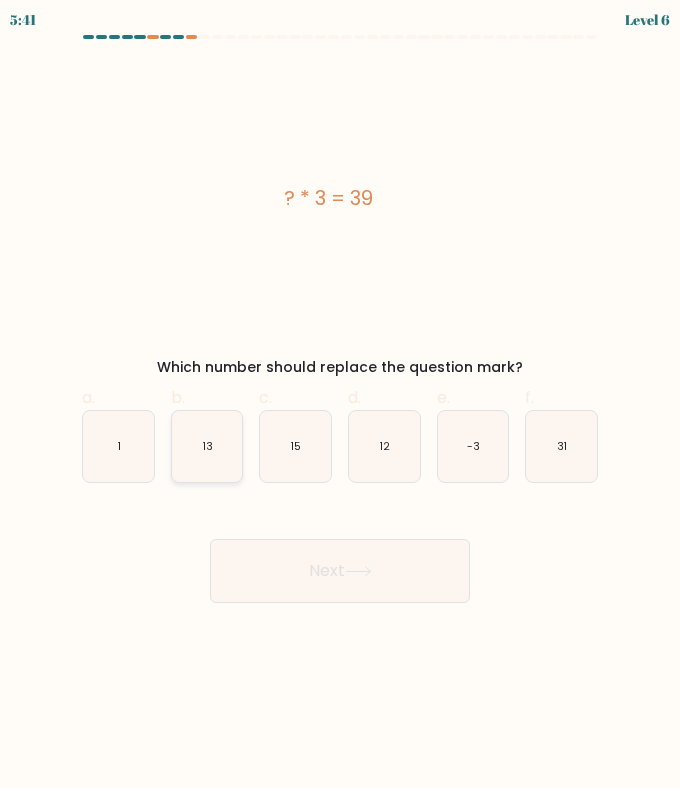 click on "13" 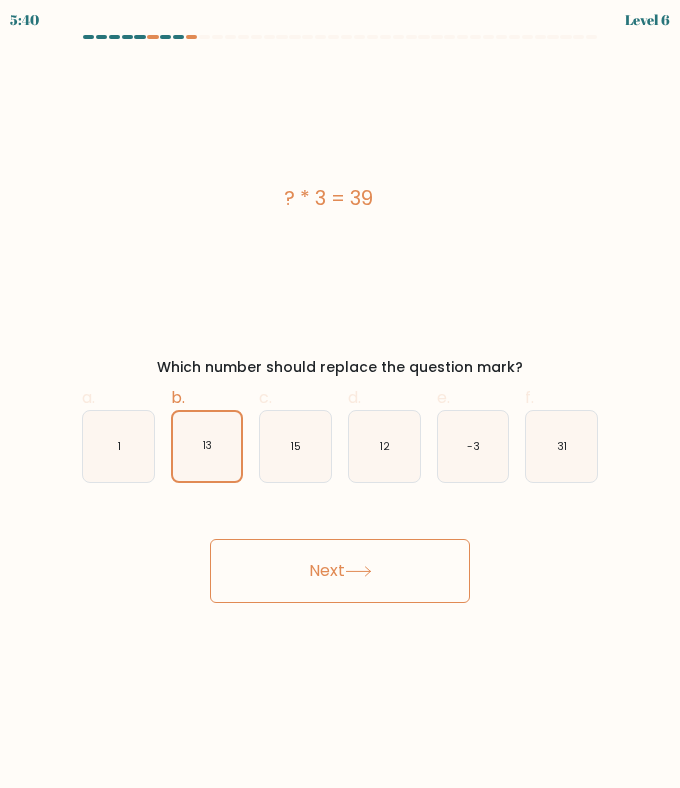 click on "Next" at bounding box center (340, 571) 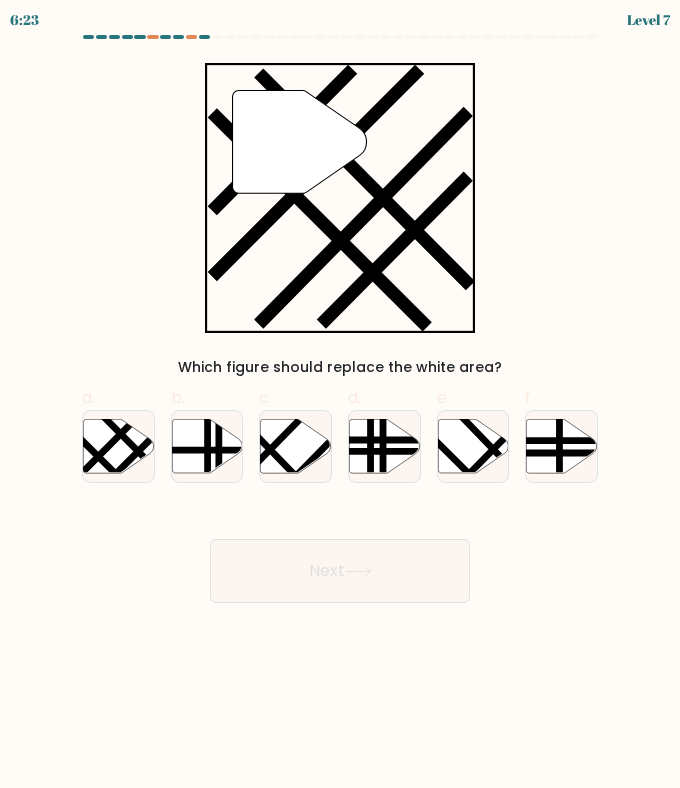 scroll, scrollTop: 1, scrollLeft: 1, axis: both 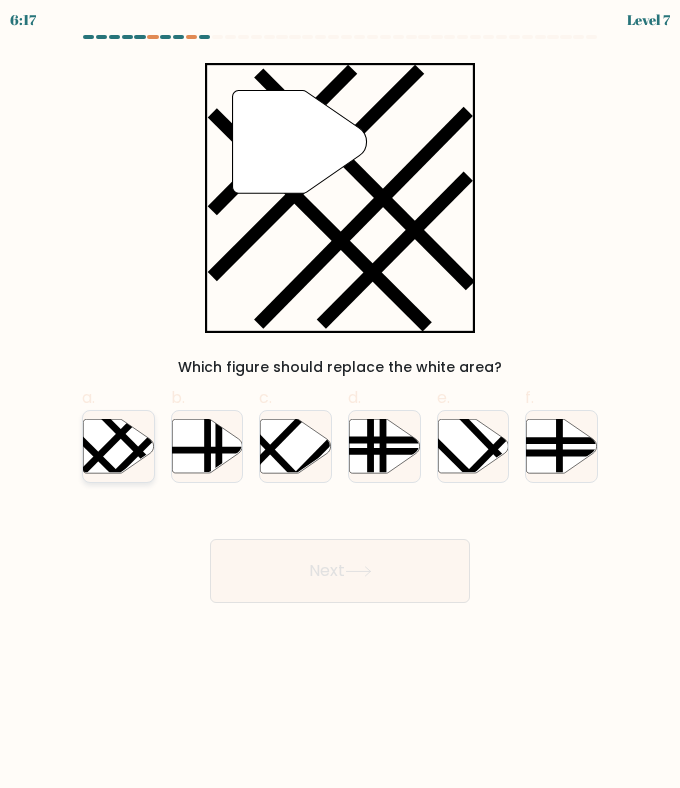 click 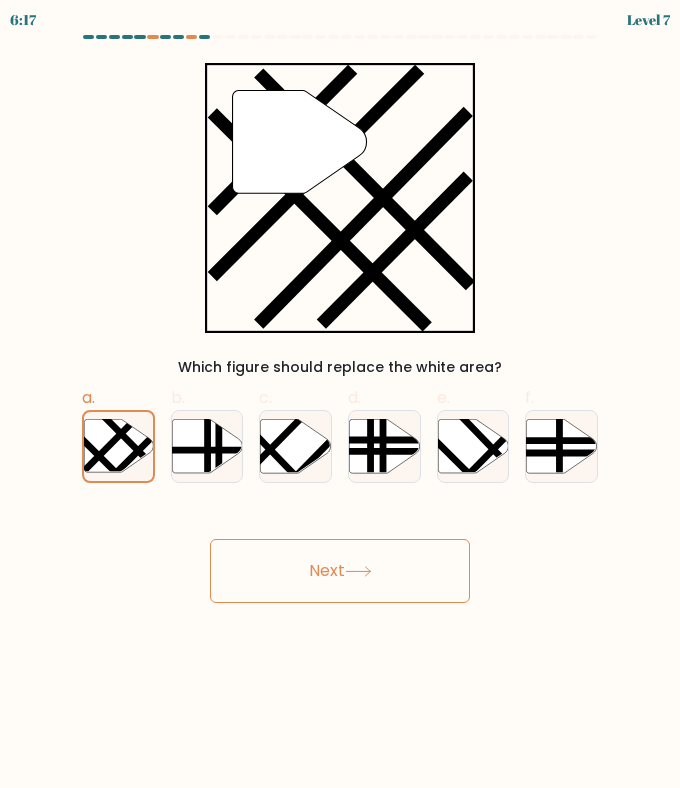 click 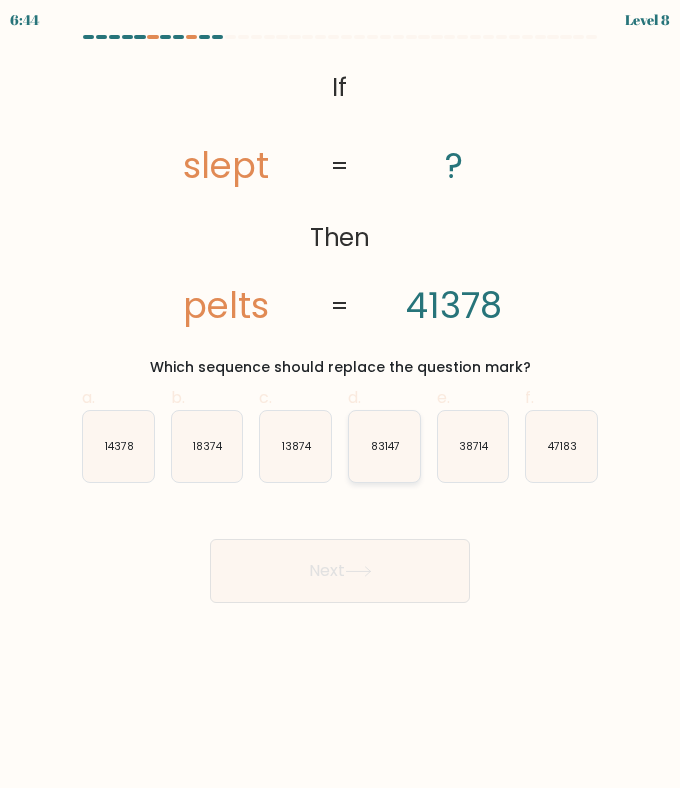 click on "83147" 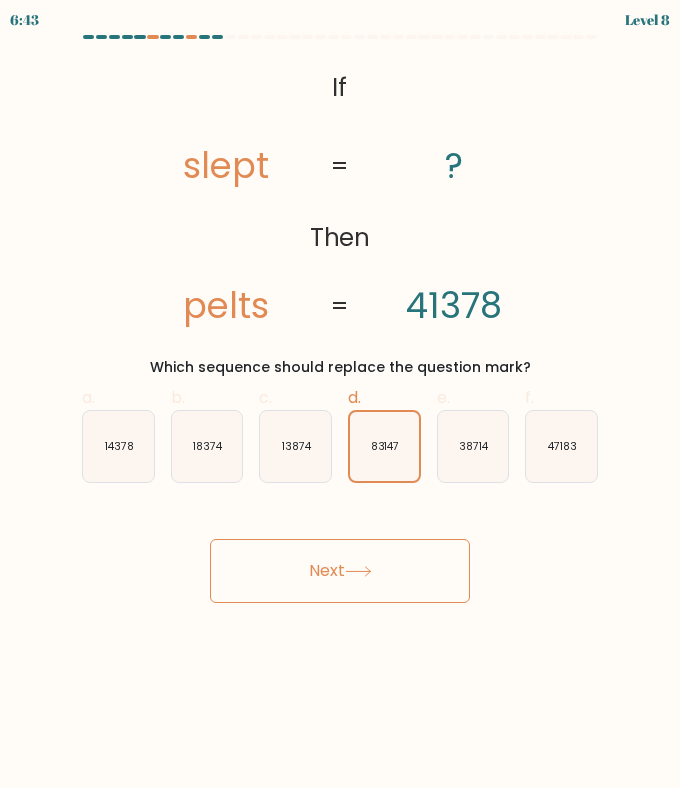 click on "Next" at bounding box center [340, 571] 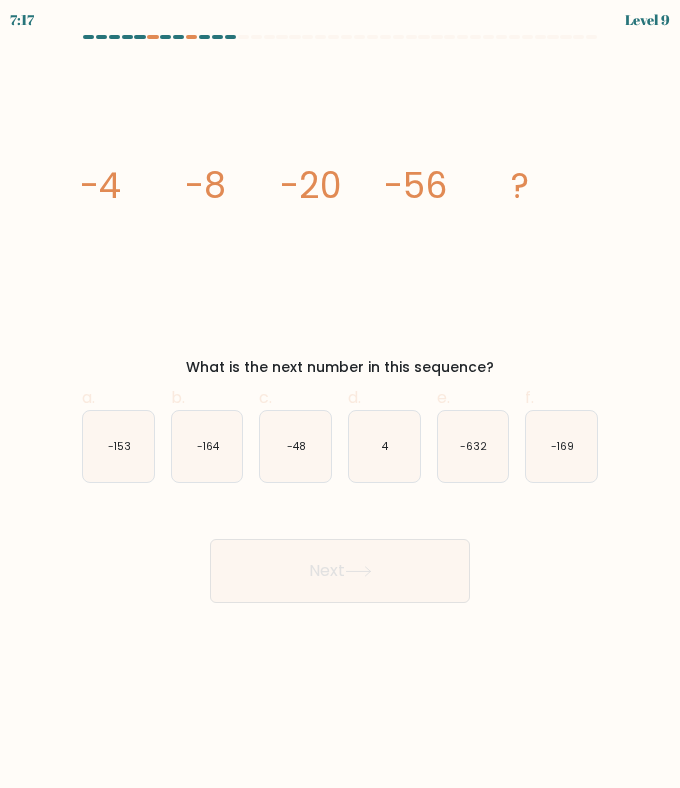 drag, startPoint x: 561, startPoint y: 465, endPoint x: 506, endPoint y: 493, distance: 61.7171 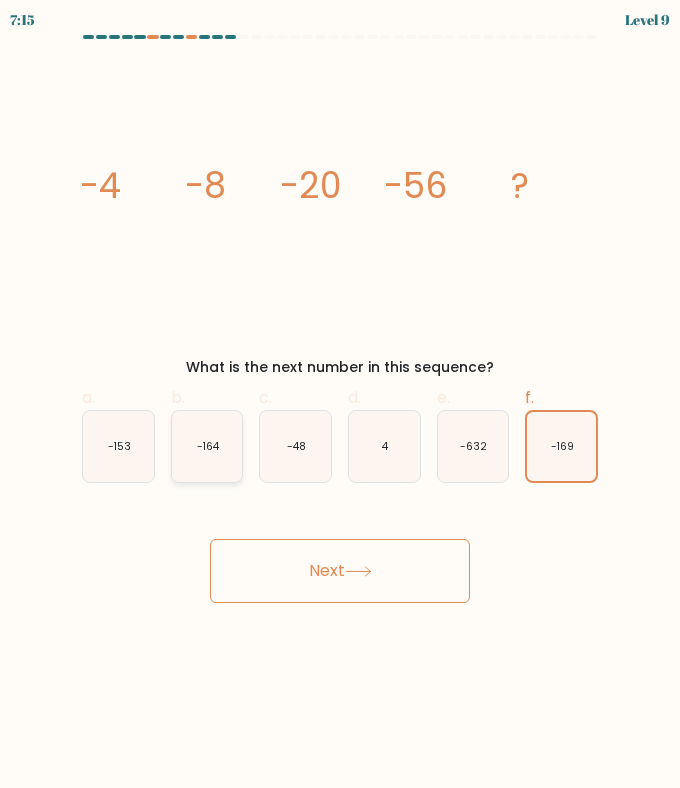click on "-164" 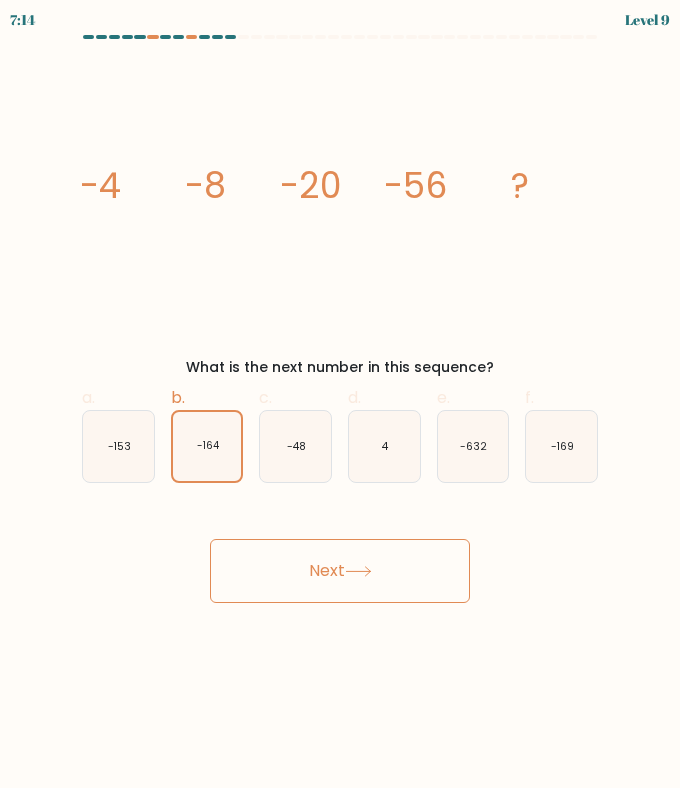 click on "Next" at bounding box center (340, 571) 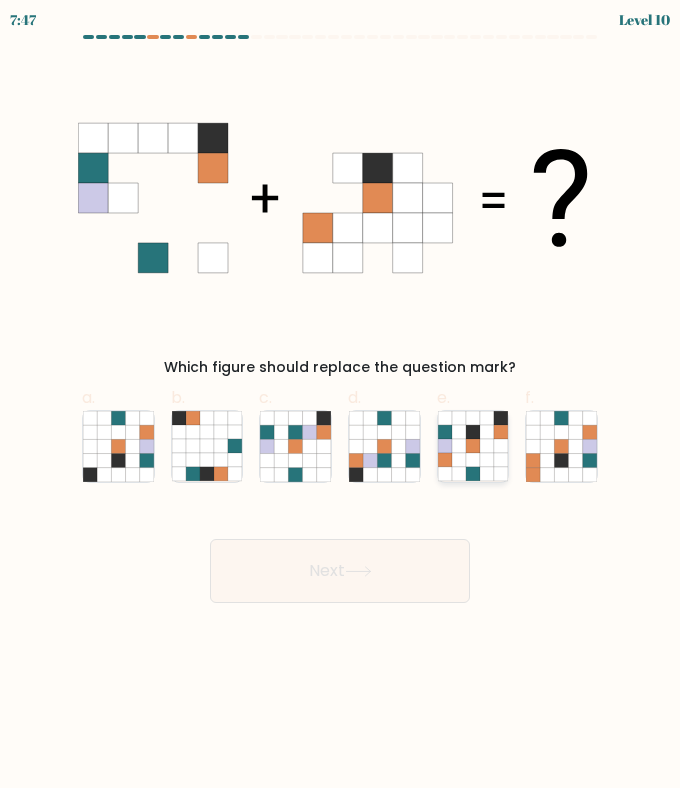 click 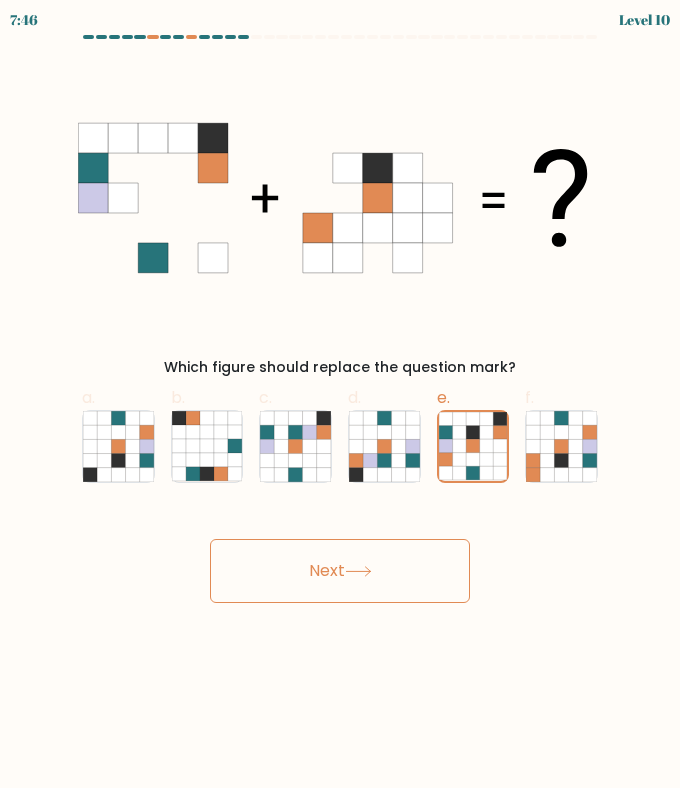 click on "Next" at bounding box center (340, 571) 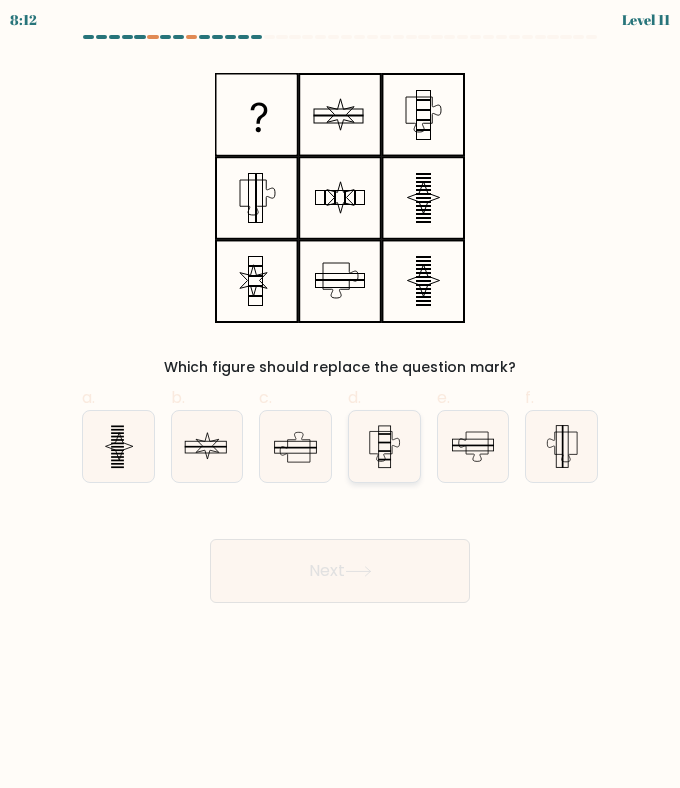 click 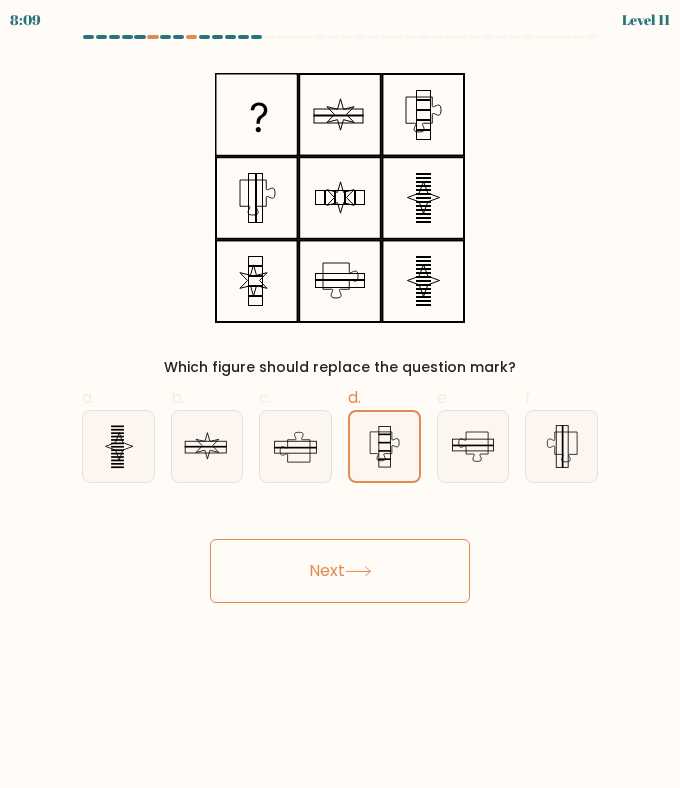drag, startPoint x: 137, startPoint y: 447, endPoint x: 220, endPoint y: 483, distance: 90.47099 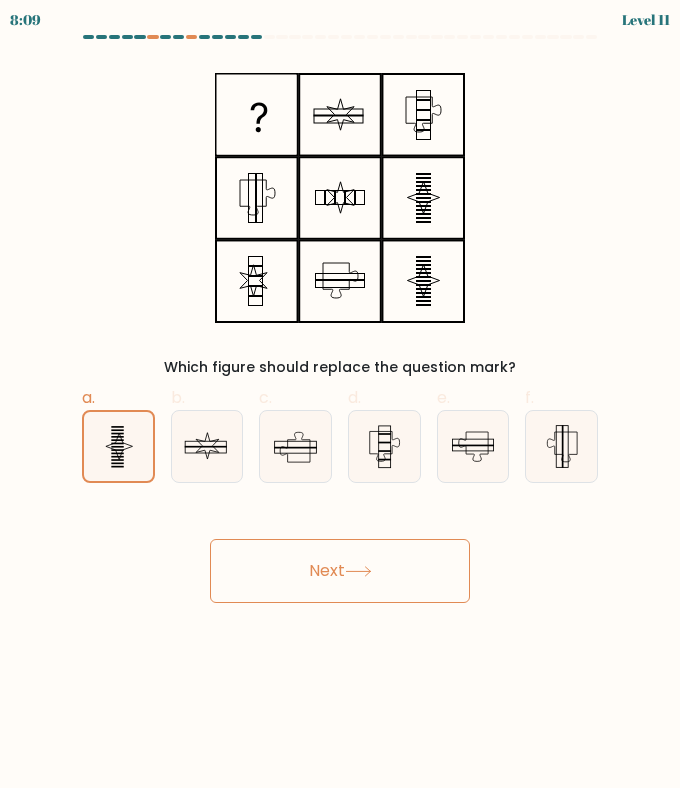 click on "Next" at bounding box center (340, 571) 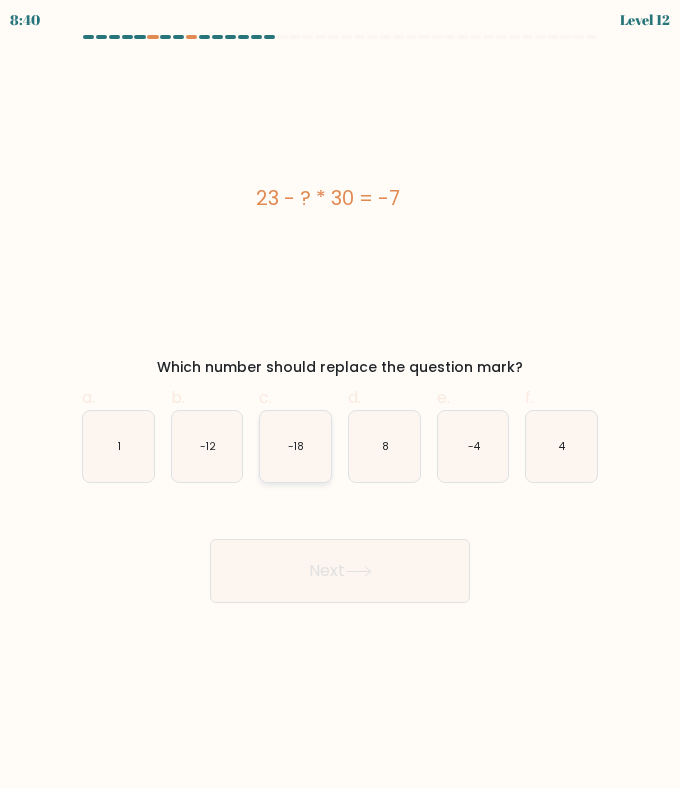 scroll, scrollTop: -2, scrollLeft: 1, axis: both 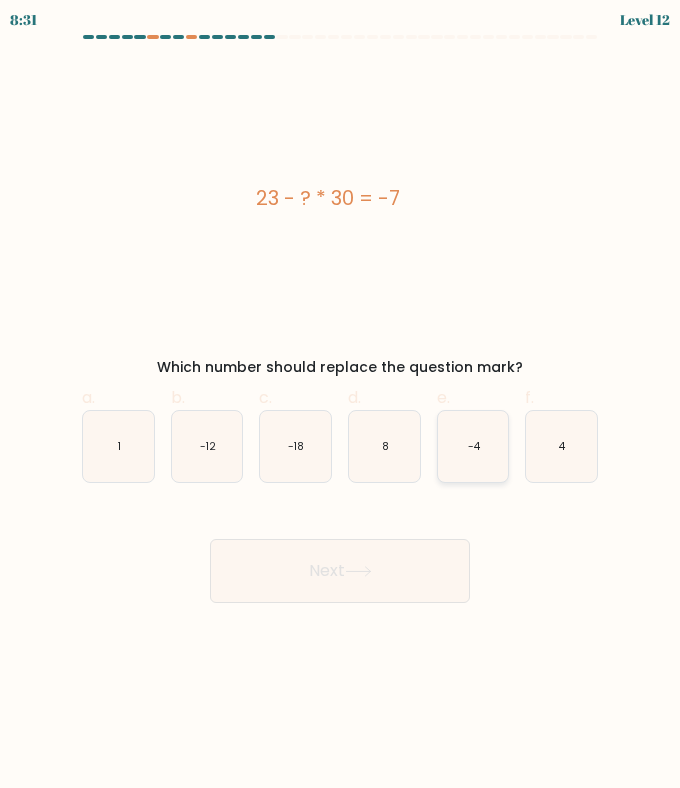 click on "-4" 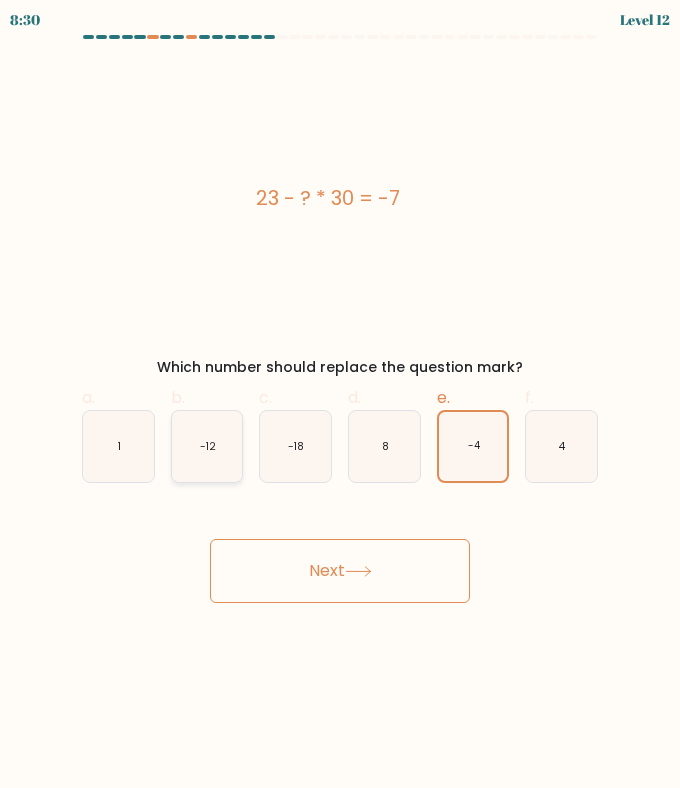 drag, startPoint x: 213, startPoint y: 443, endPoint x: 232, endPoint y: 459, distance: 24.839485 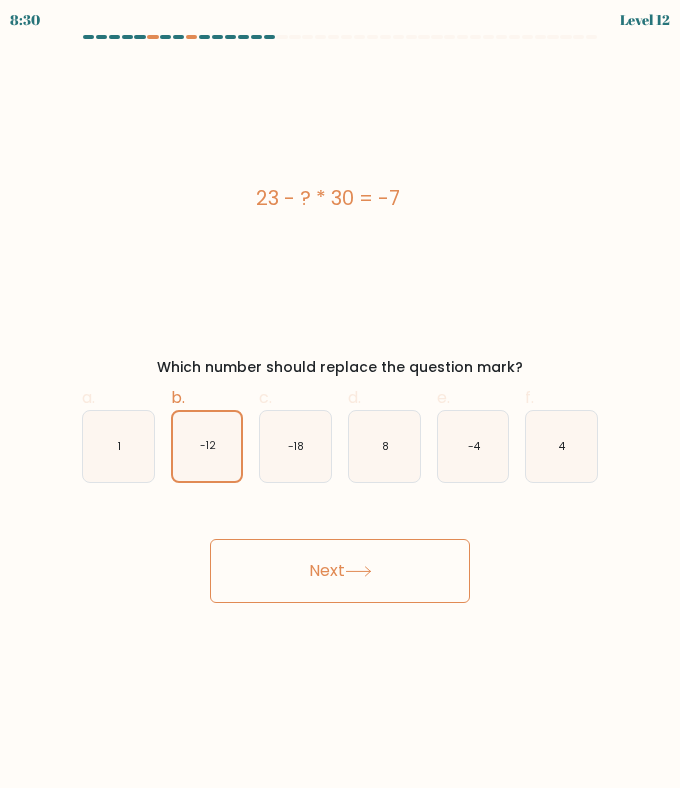 click on "Next" at bounding box center (340, 571) 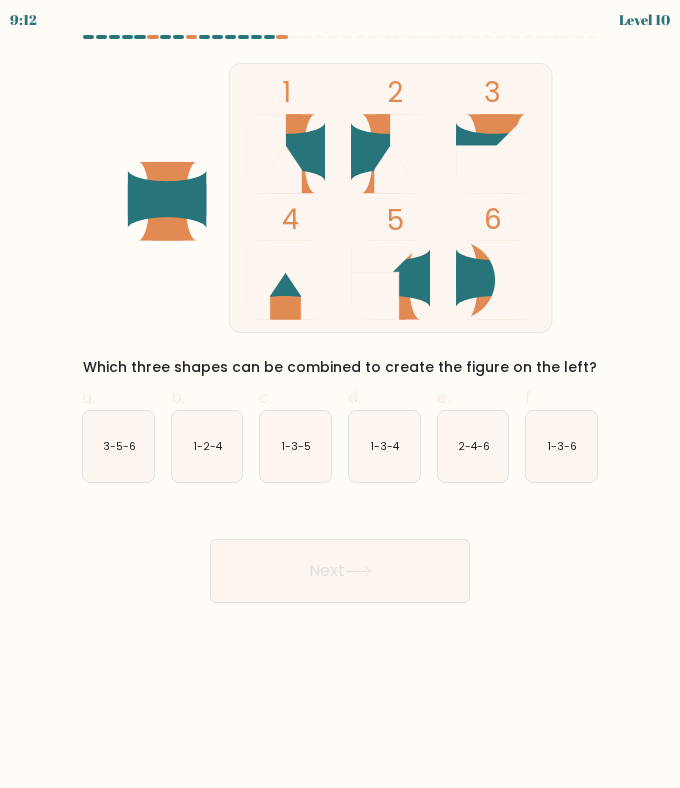 scroll, scrollTop: 0, scrollLeft: 0, axis: both 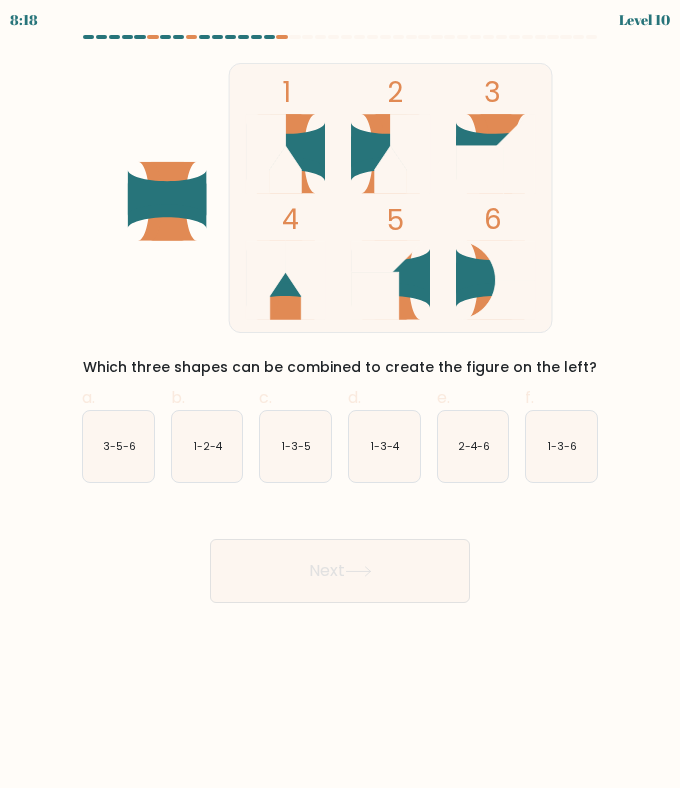 drag, startPoint x: 107, startPoint y: 432, endPoint x: 164, endPoint y: 448, distance: 59.20304 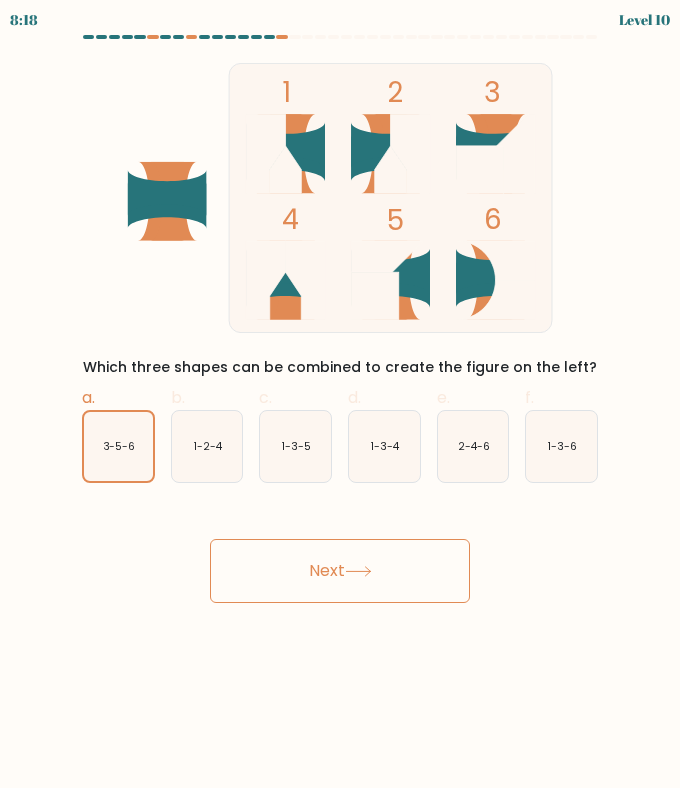 drag, startPoint x: 298, startPoint y: 557, endPoint x: 312, endPoint y: 557, distance: 14 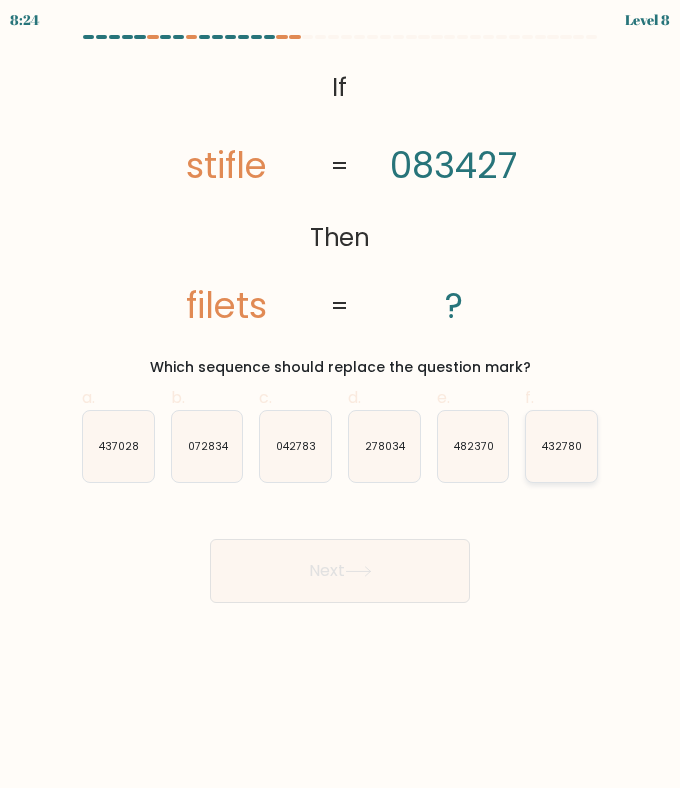 drag, startPoint x: 595, startPoint y: 464, endPoint x: 582, endPoint y: 468, distance: 13.601471 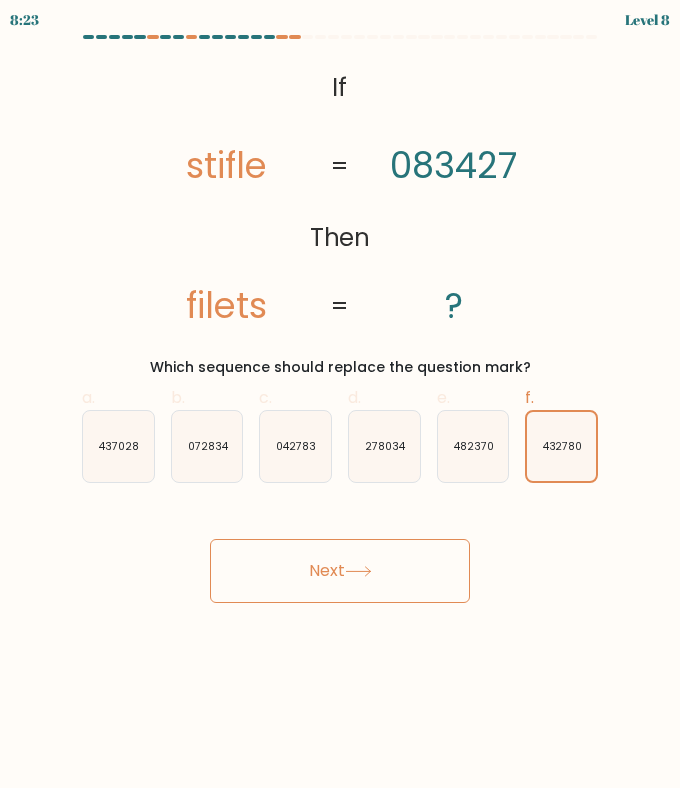 click on "Next" at bounding box center (340, 571) 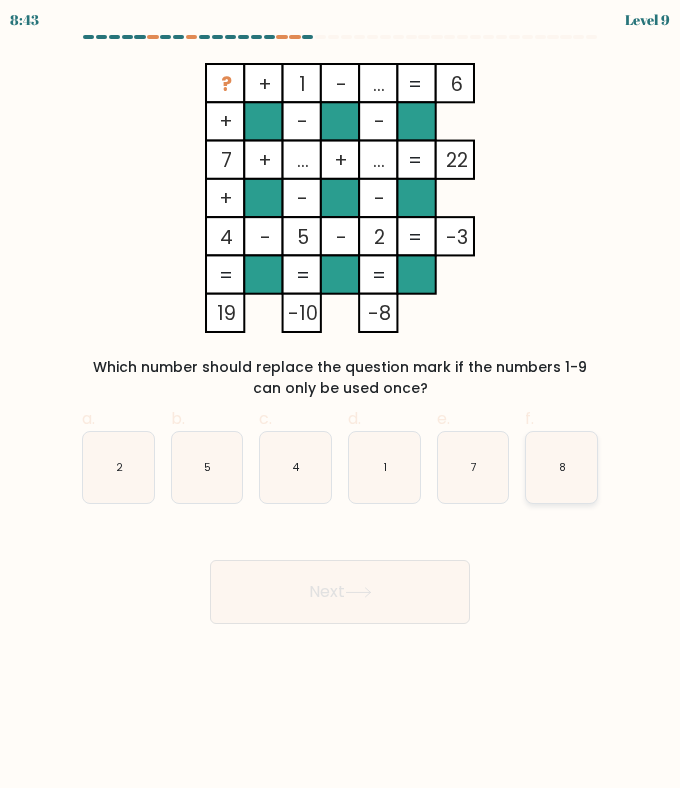 click on "8" 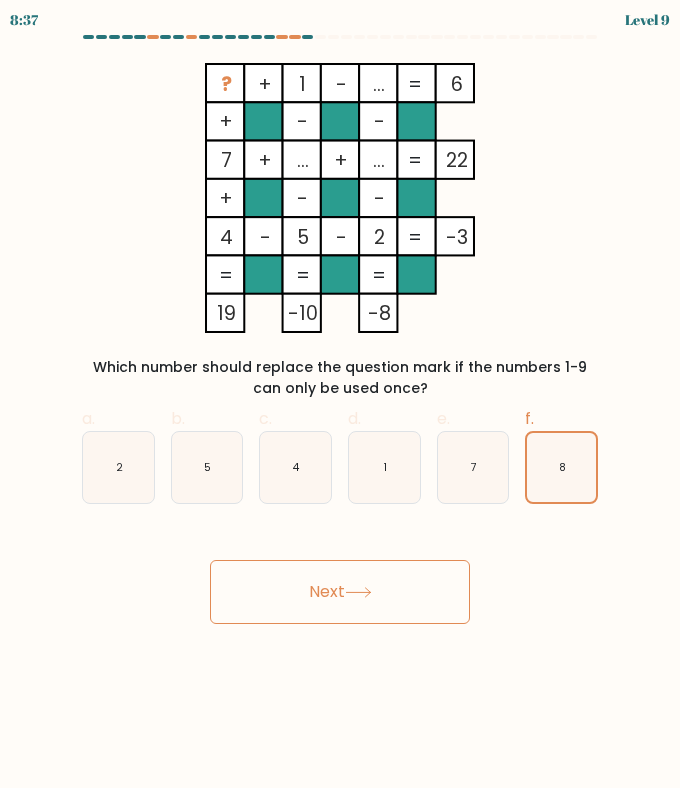 click on "Next" at bounding box center (340, 592) 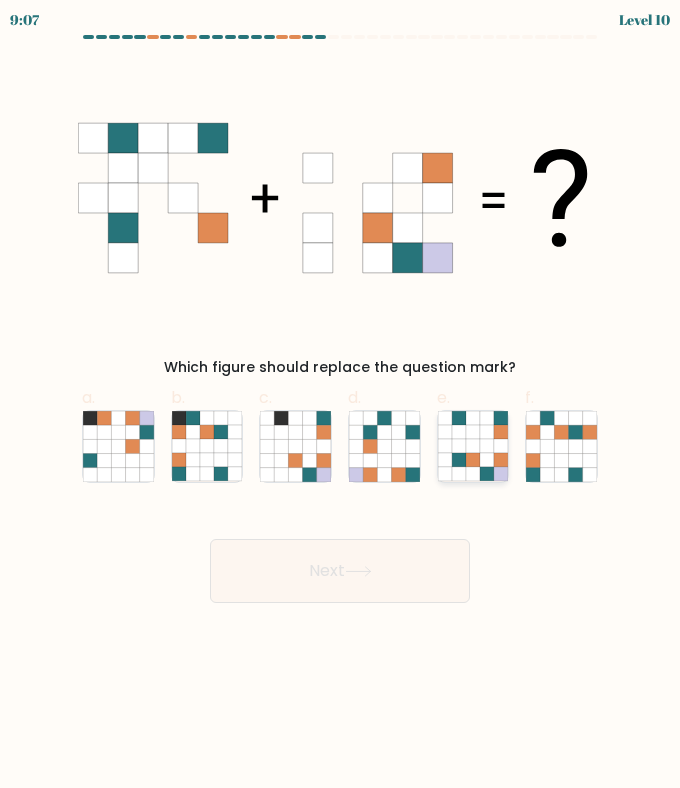 click 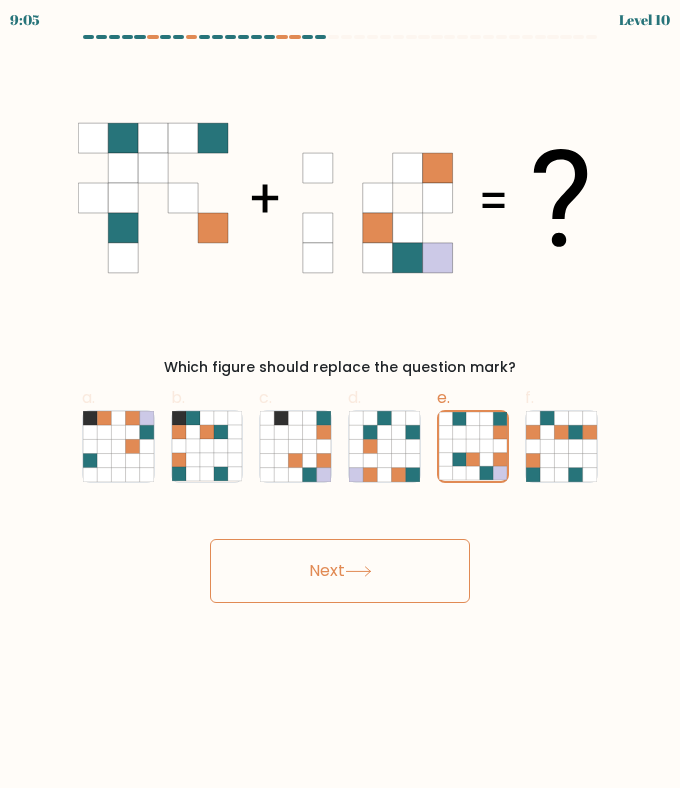 click 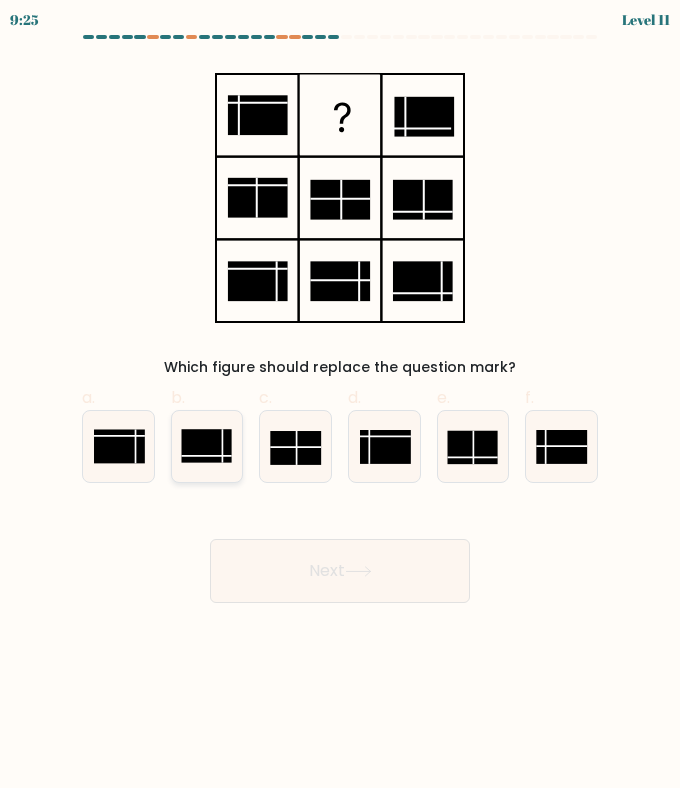 click 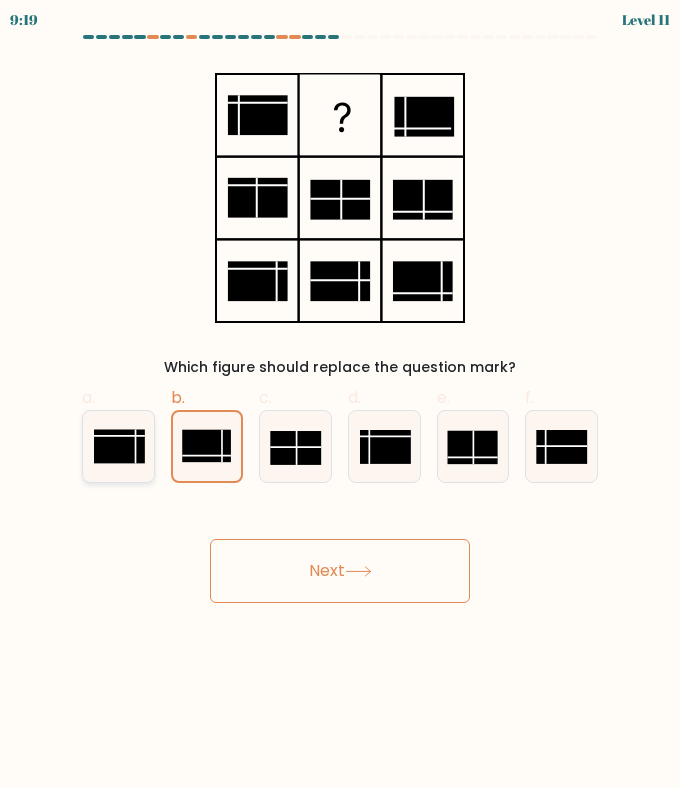 click 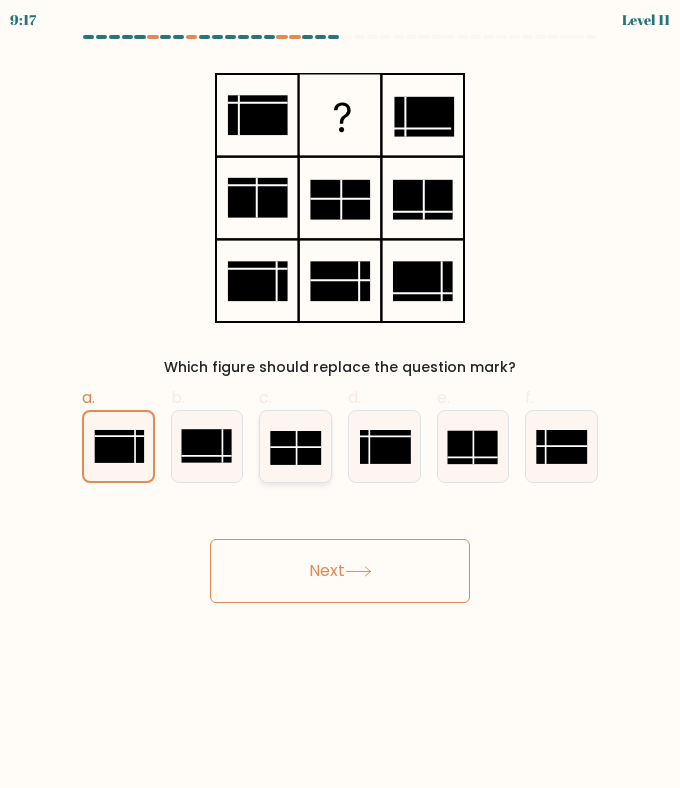 click 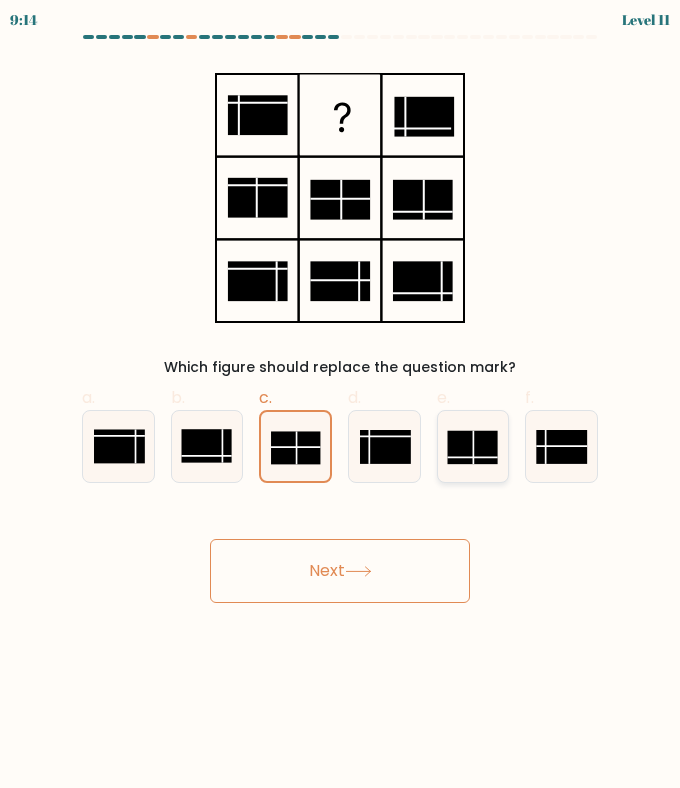 click 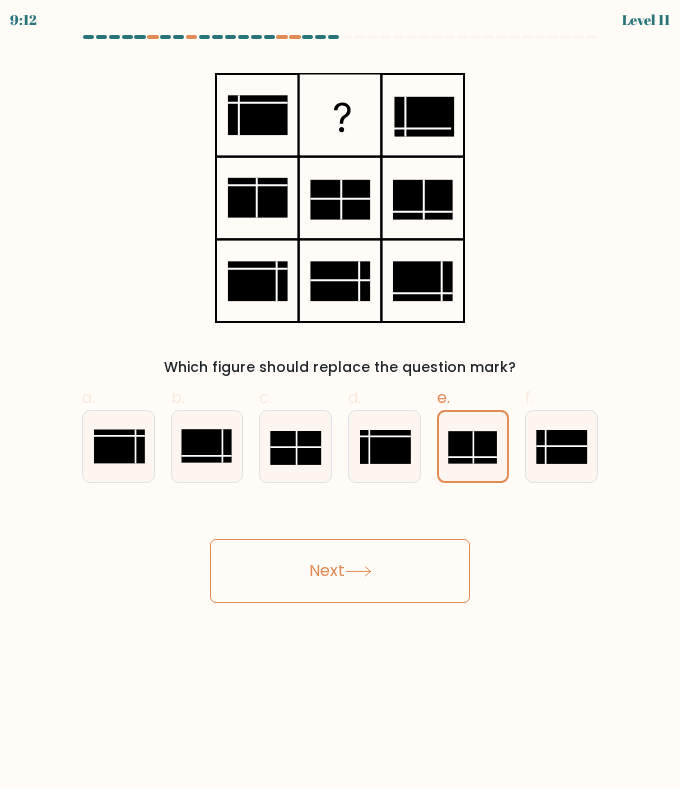 click 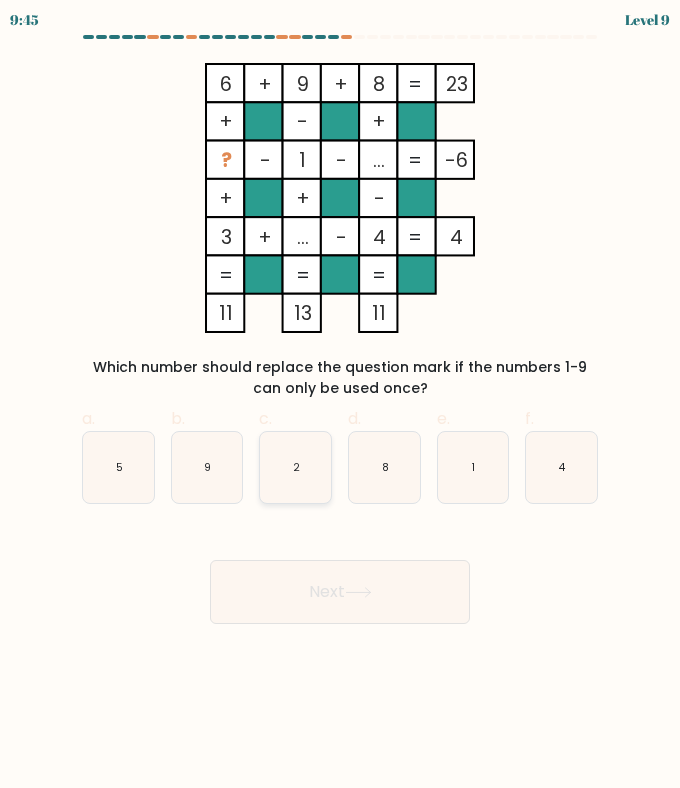 click on "2" 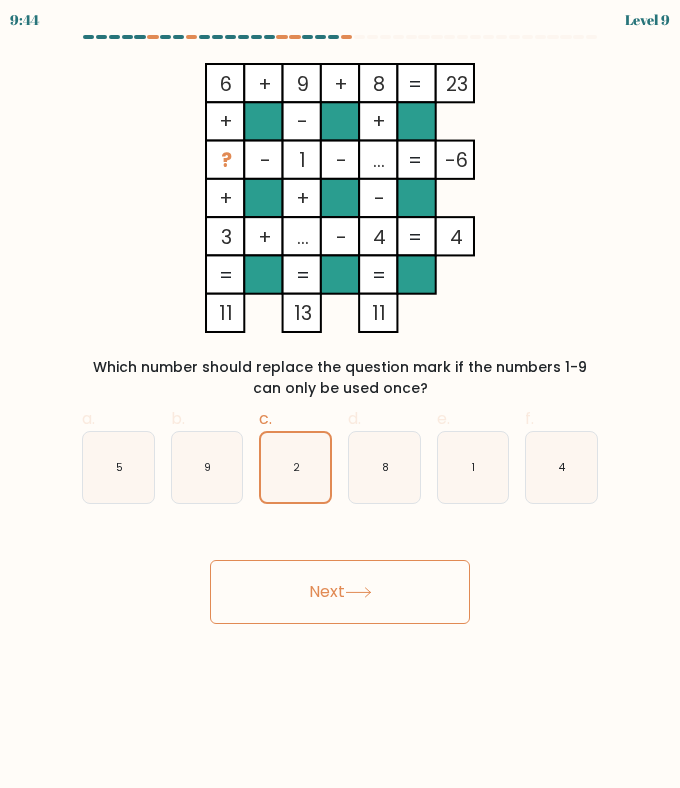 click on "Next" at bounding box center (340, 592) 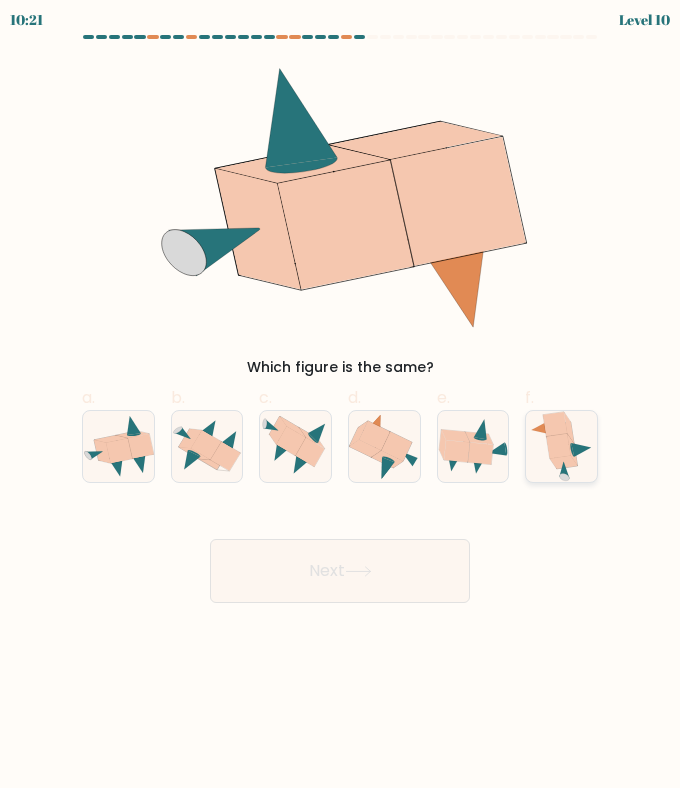 click 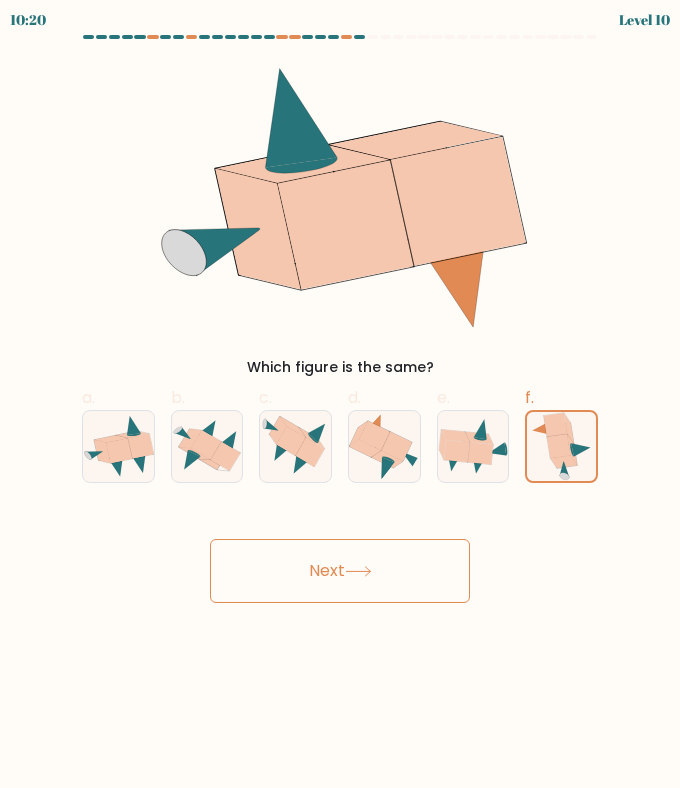 click on "Next" at bounding box center (340, 571) 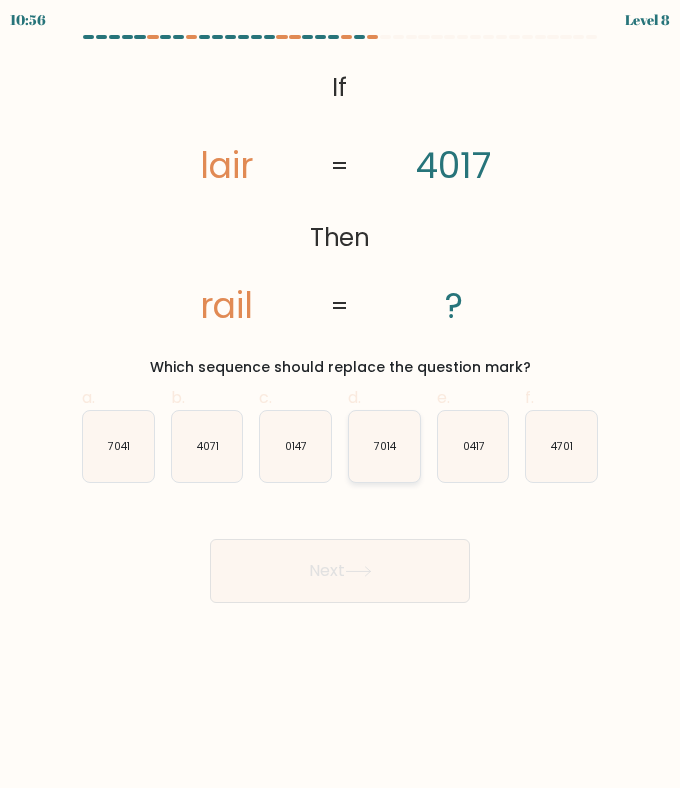 click on "7014" 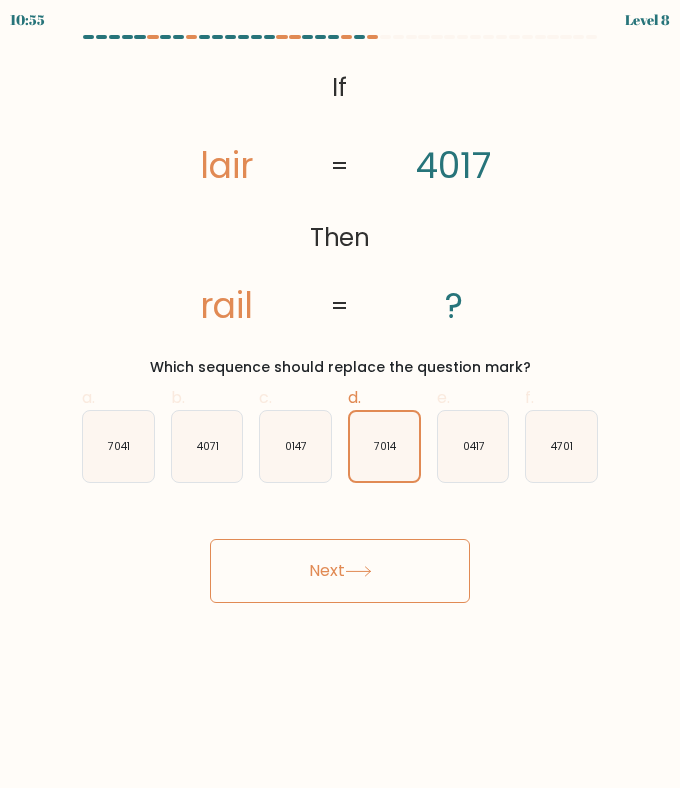 click on "Next" at bounding box center [340, 571] 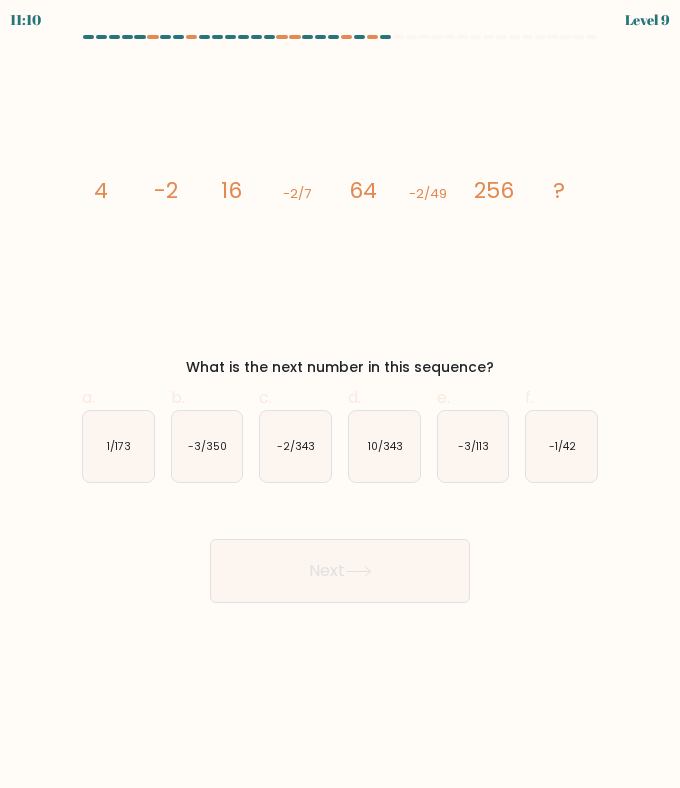 drag, startPoint x: 308, startPoint y: 430, endPoint x: 339, endPoint y: 432, distance: 31.06445 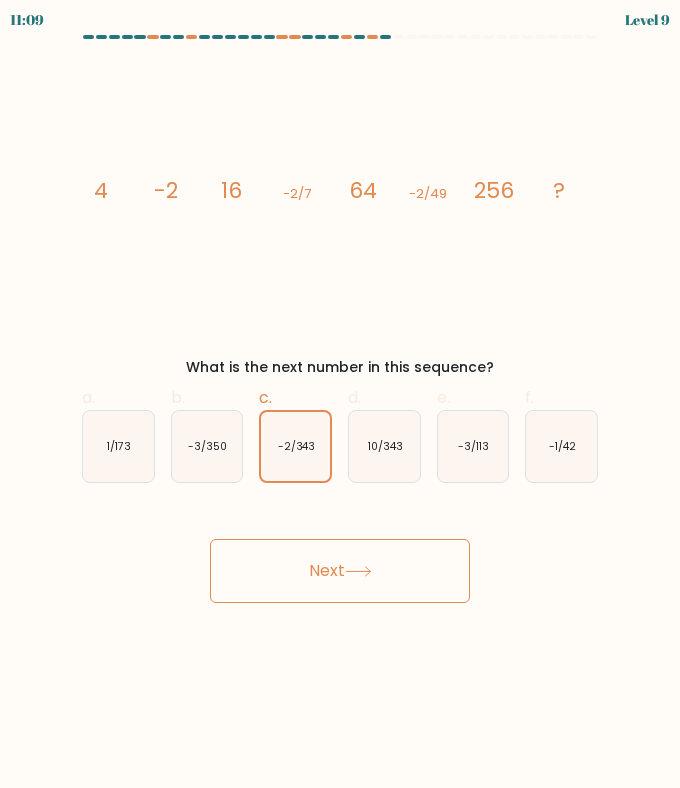 click on "Next" at bounding box center [340, 571] 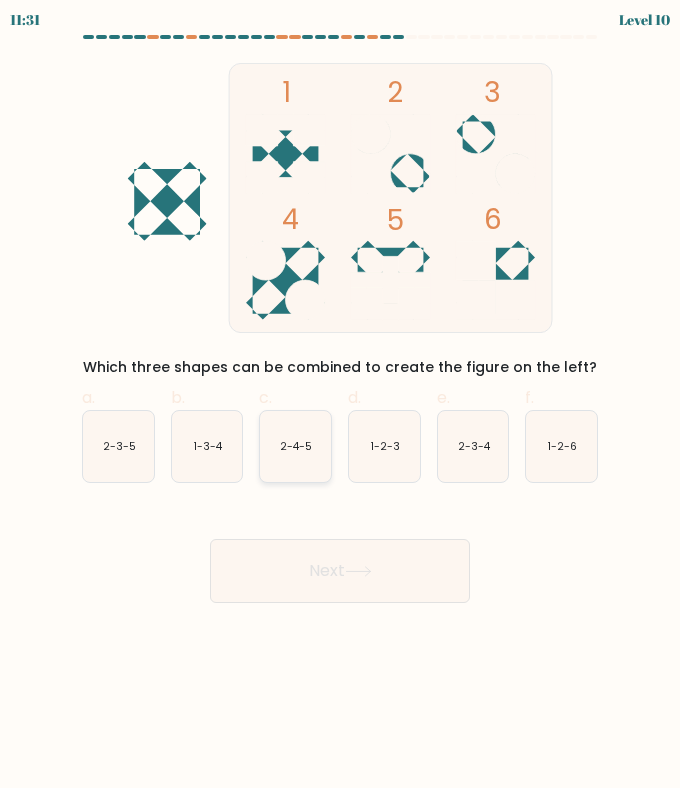 click on "2-4-5" 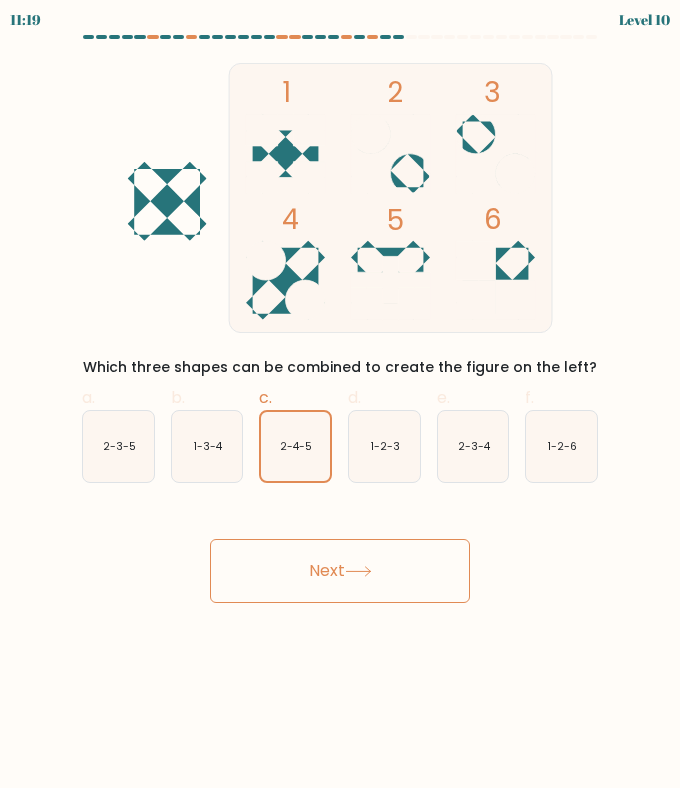 click on "Next" at bounding box center [340, 547] 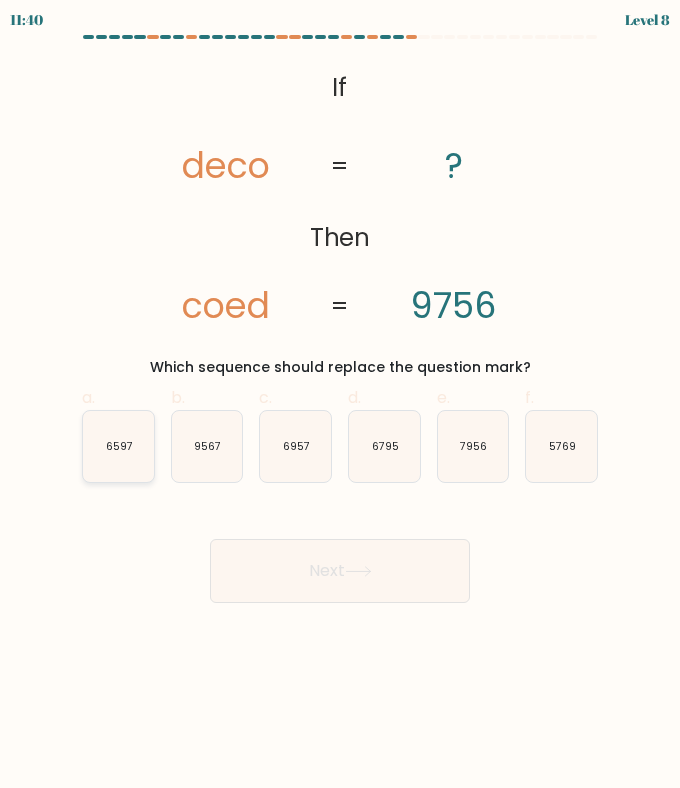 click on "6597" 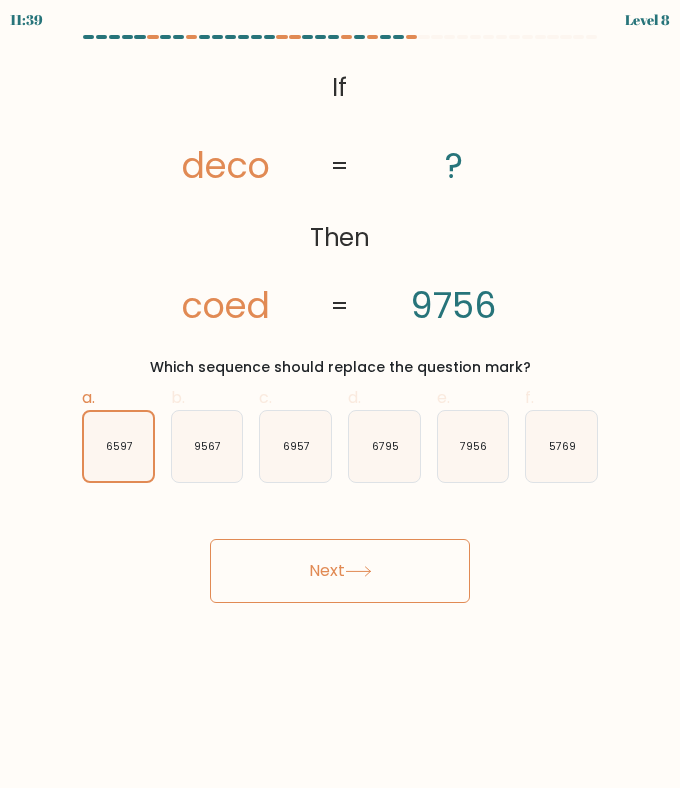 click on "Next" at bounding box center (340, 571) 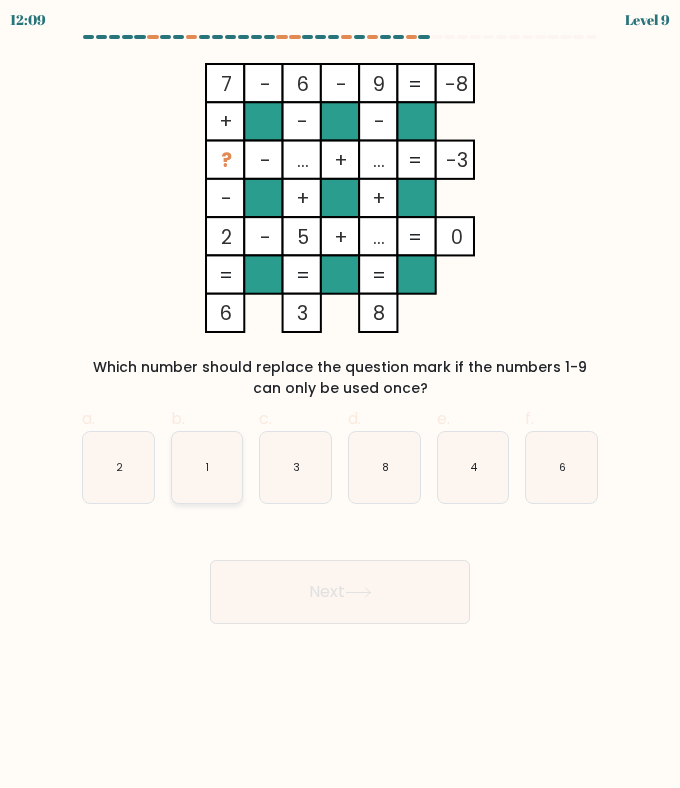 drag, startPoint x: 214, startPoint y: 482, endPoint x: 225, endPoint y: 493, distance: 15.556349 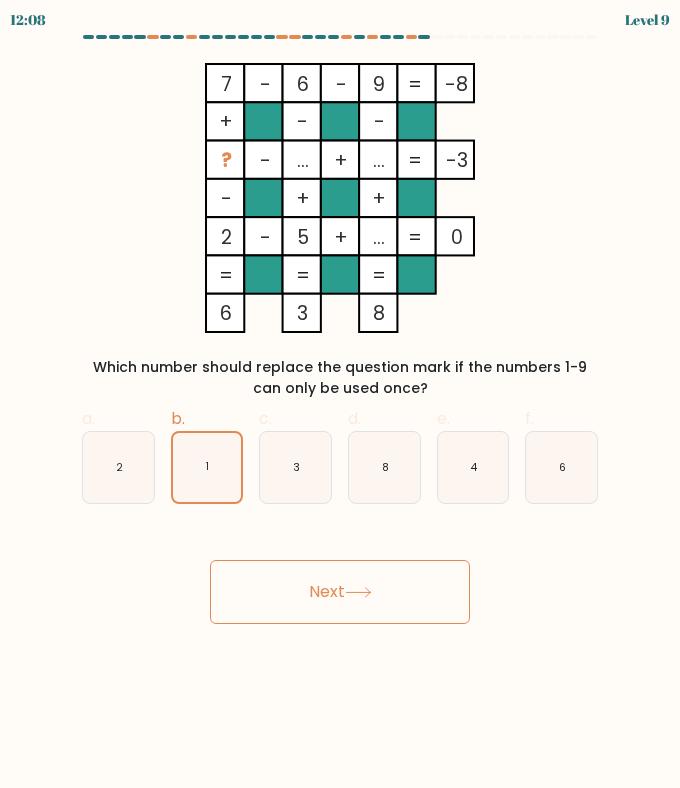 click on "Next" at bounding box center (340, 592) 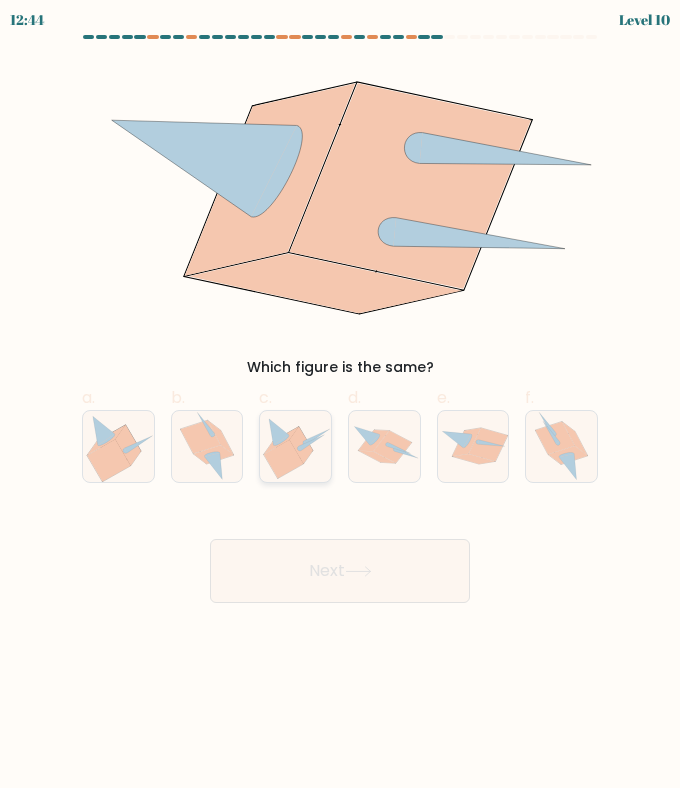 click 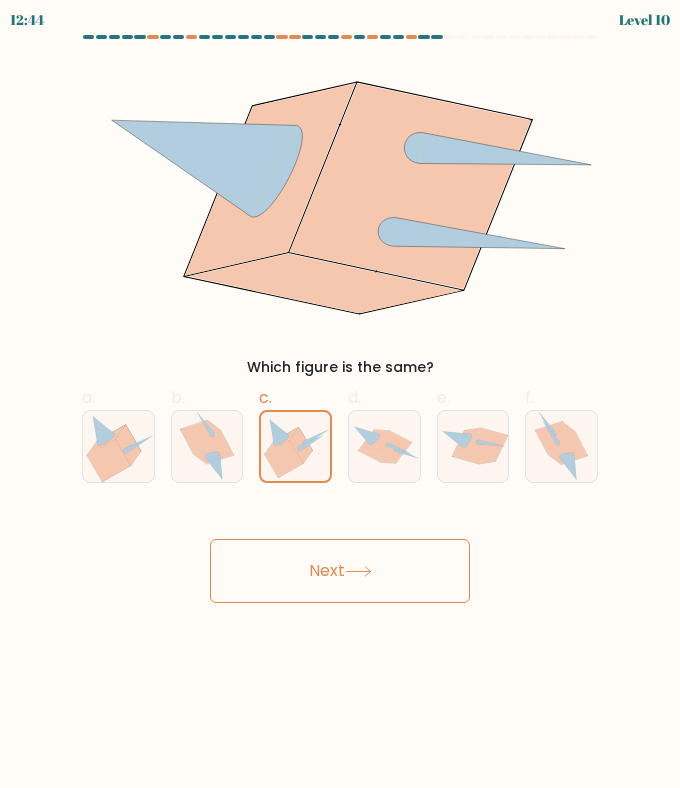 click on "Next" at bounding box center (340, 571) 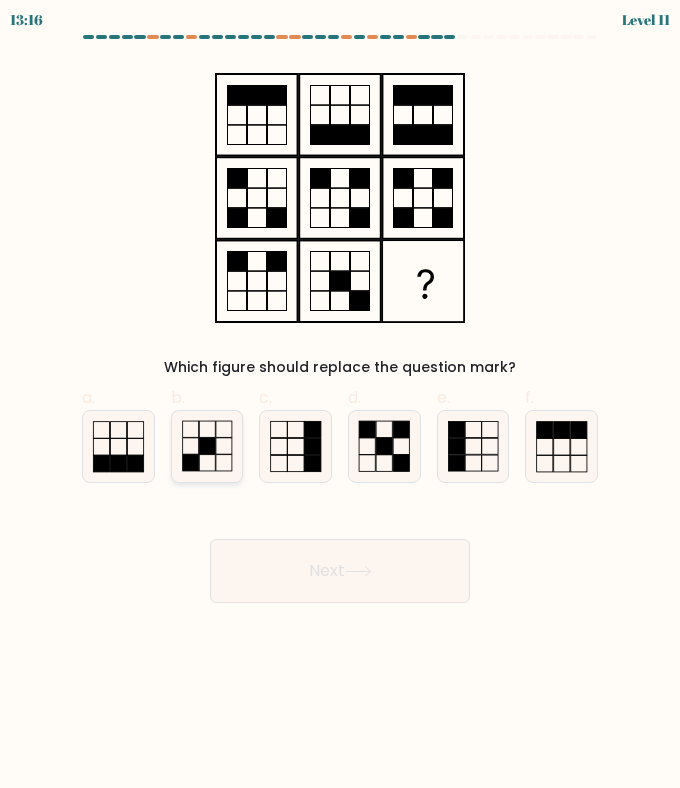 click 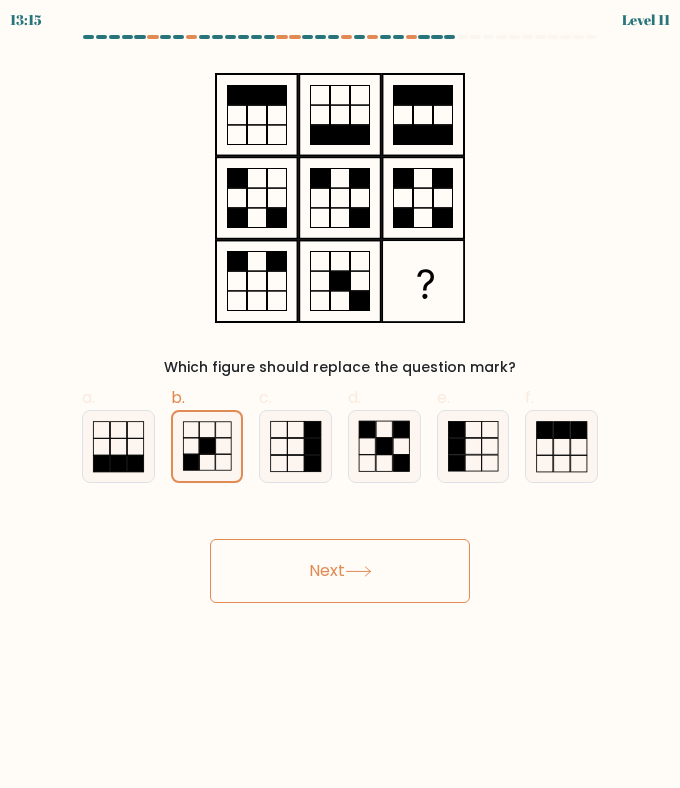 click on "Next" at bounding box center (340, 571) 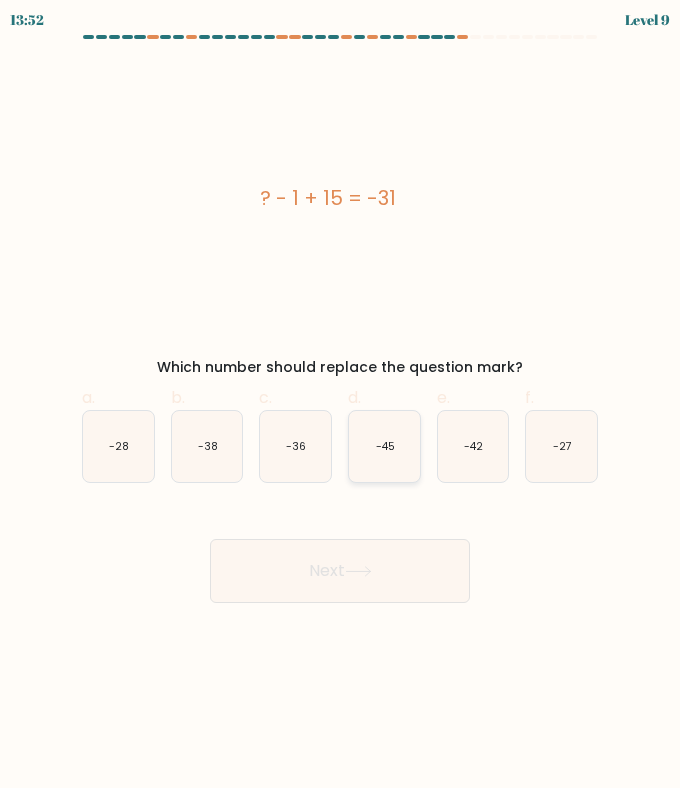 click on "-45" 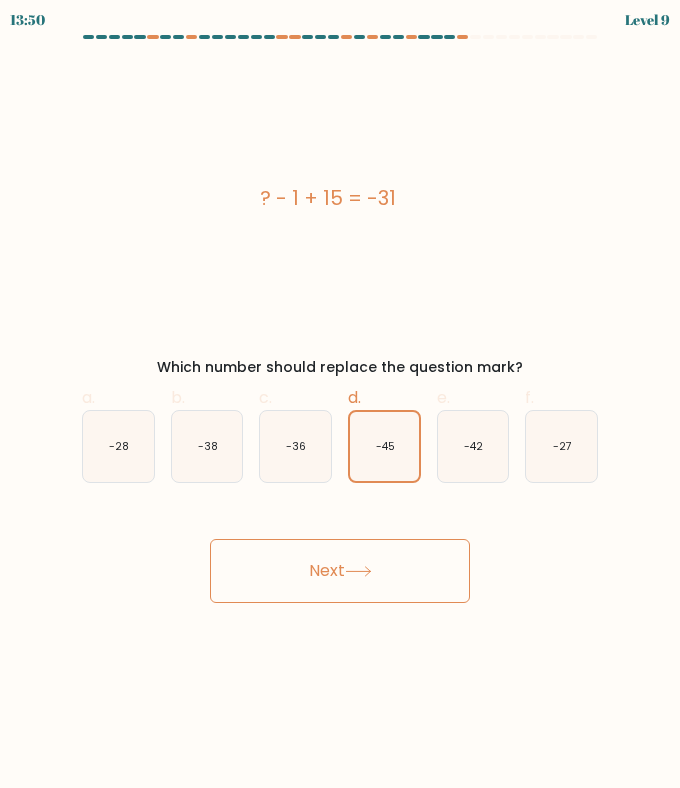 click on "Next" at bounding box center [340, 571] 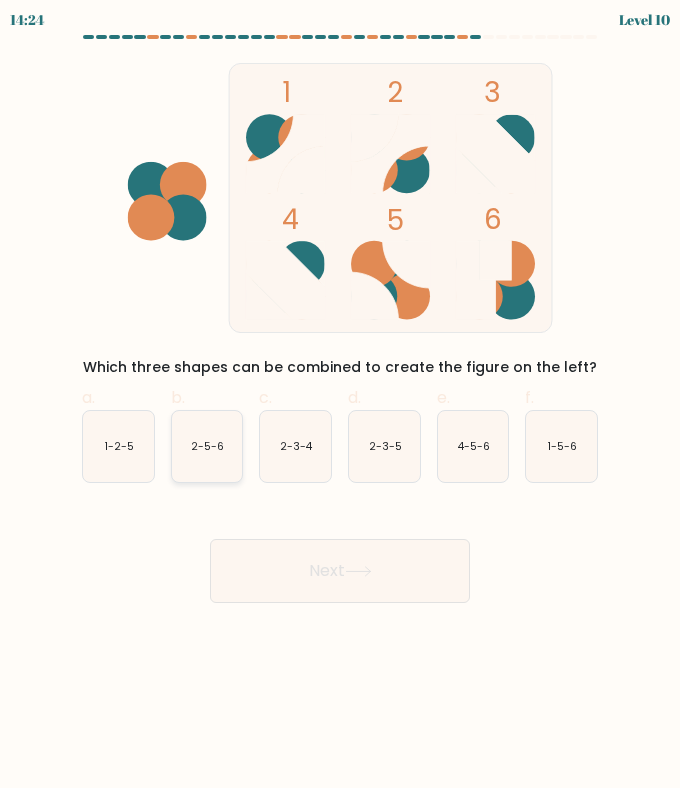 scroll, scrollTop: 1, scrollLeft: 0, axis: vertical 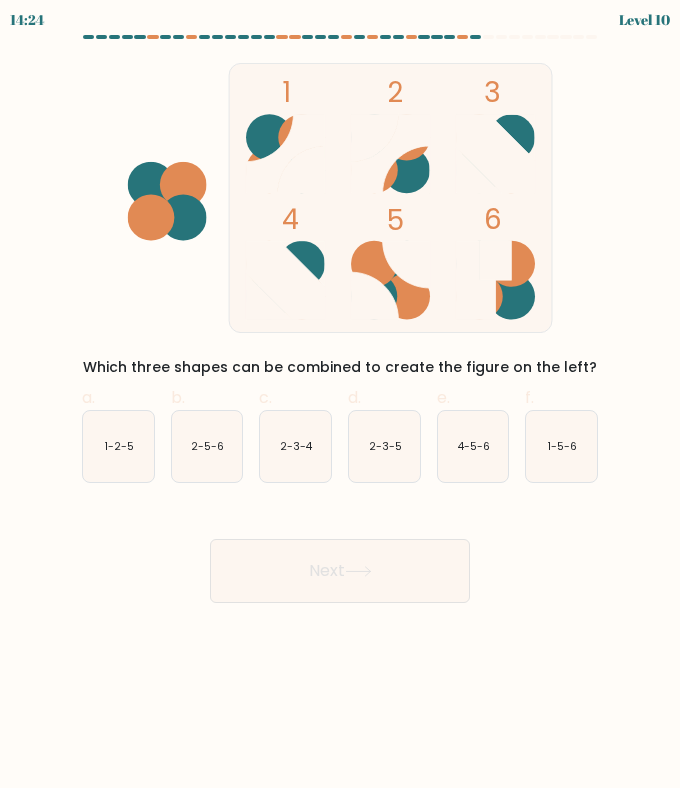 drag, startPoint x: 213, startPoint y: 459, endPoint x: 268, endPoint y: 504, distance: 71.063354 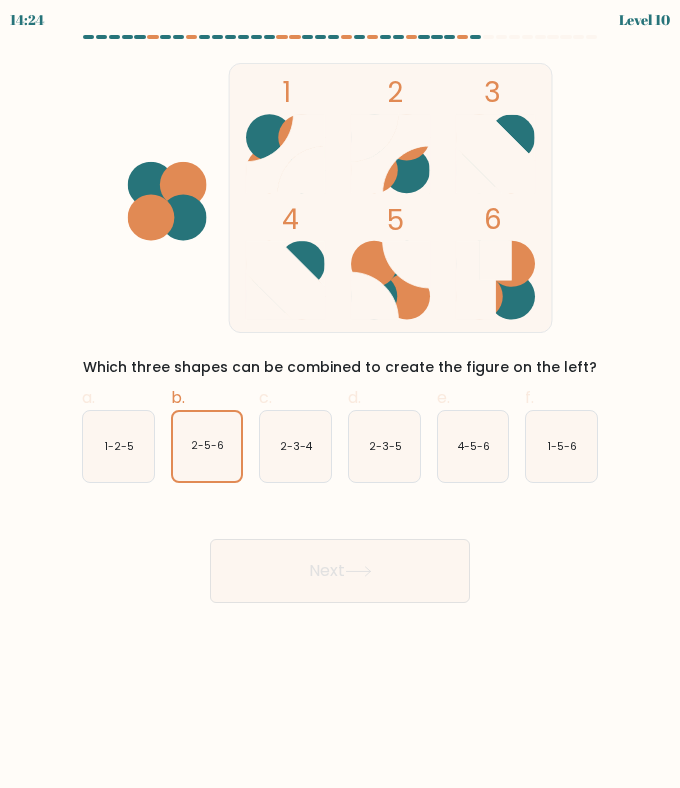 scroll, scrollTop: 0, scrollLeft: 0, axis: both 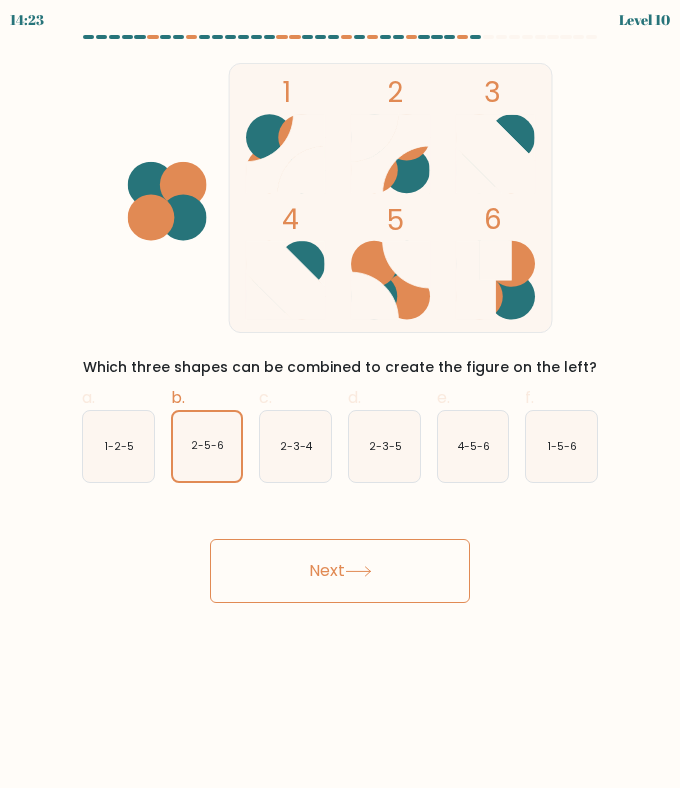 click on "Next" at bounding box center [340, 571] 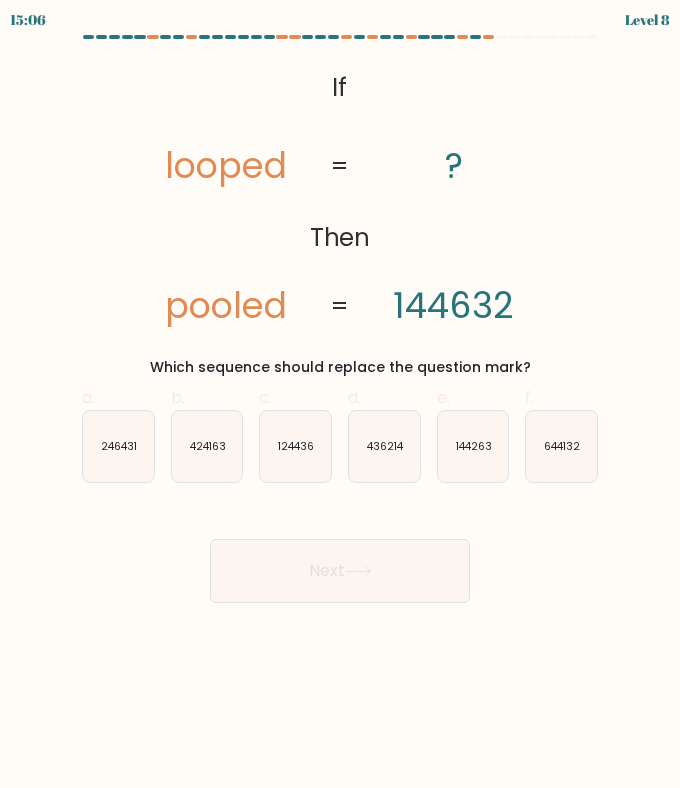 scroll, scrollTop: 0, scrollLeft: 0, axis: both 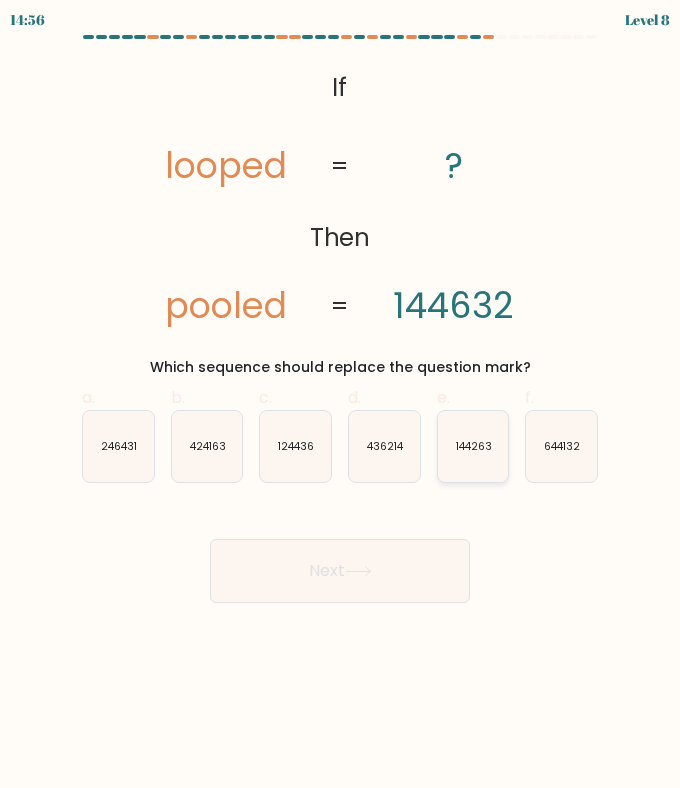 click on "144263" 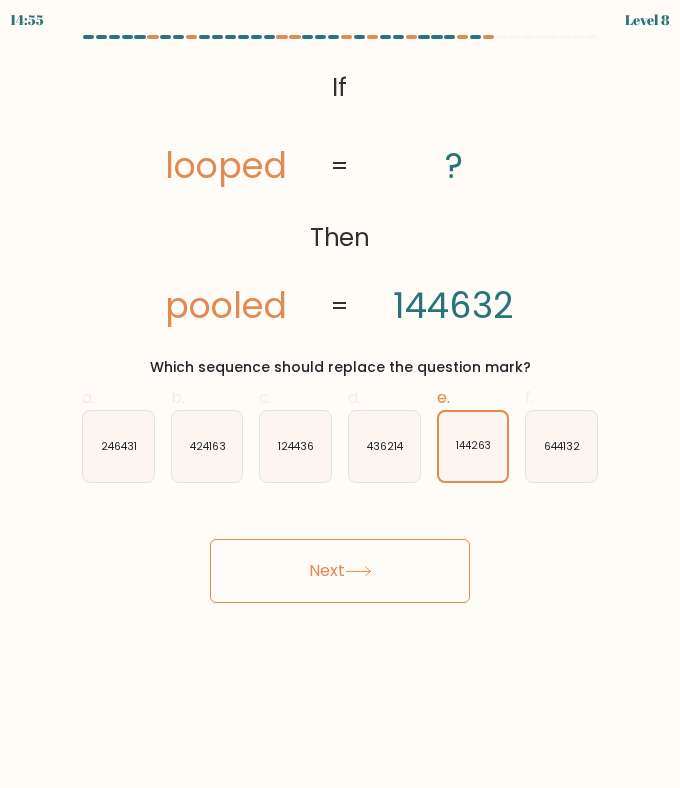 click on "Next" at bounding box center (340, 571) 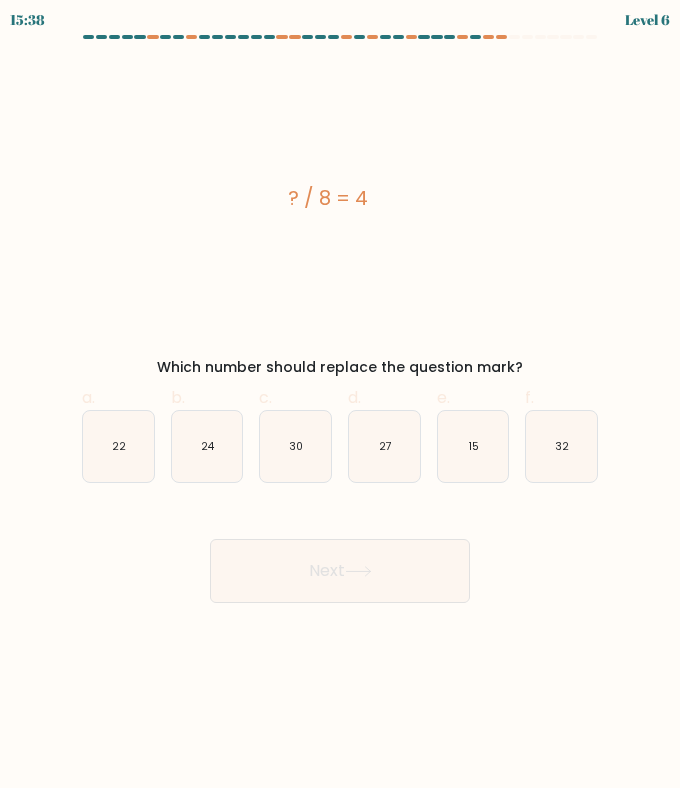 click on "Next" at bounding box center [340, 571] 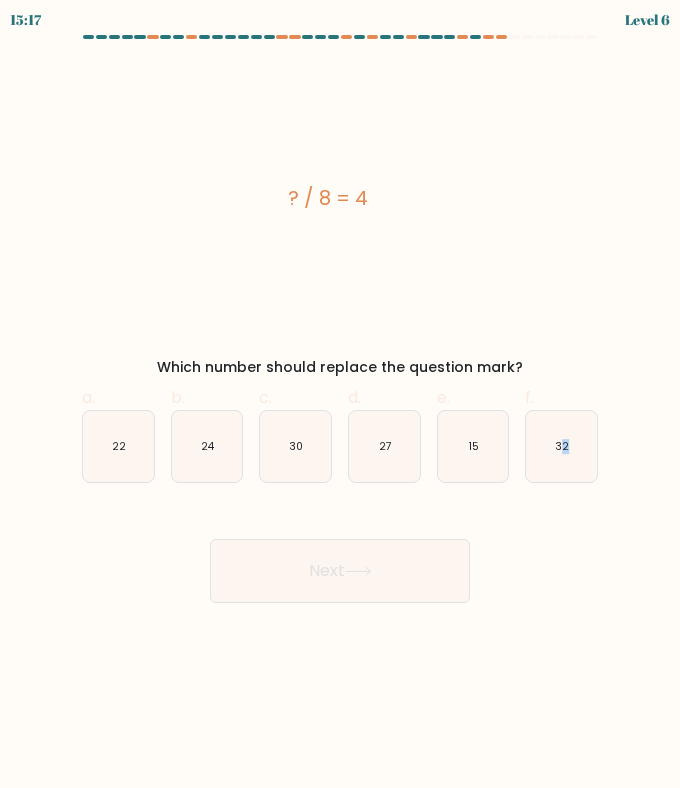 drag, startPoint x: 564, startPoint y: 450, endPoint x: 497, endPoint y: 499, distance: 83.00603 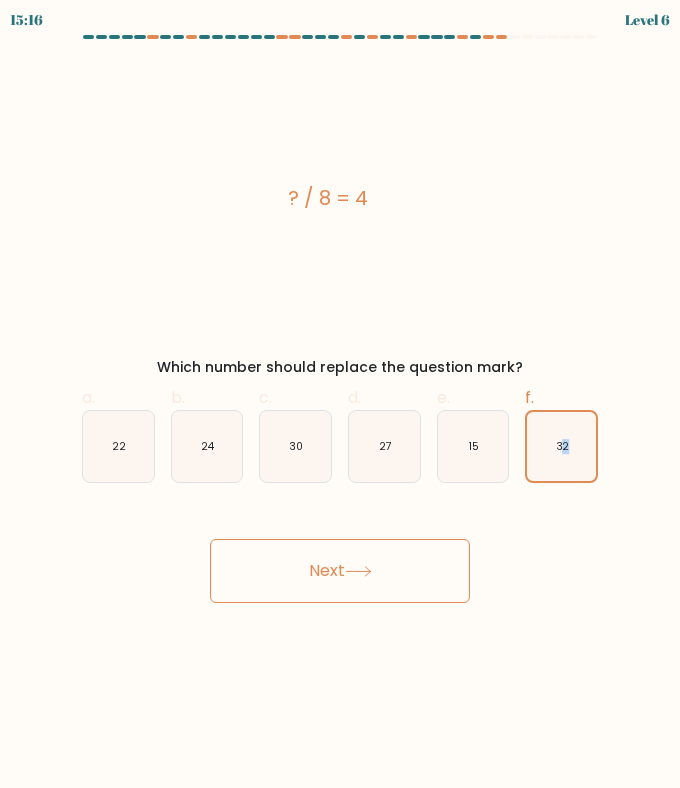 click on "Next" at bounding box center (340, 571) 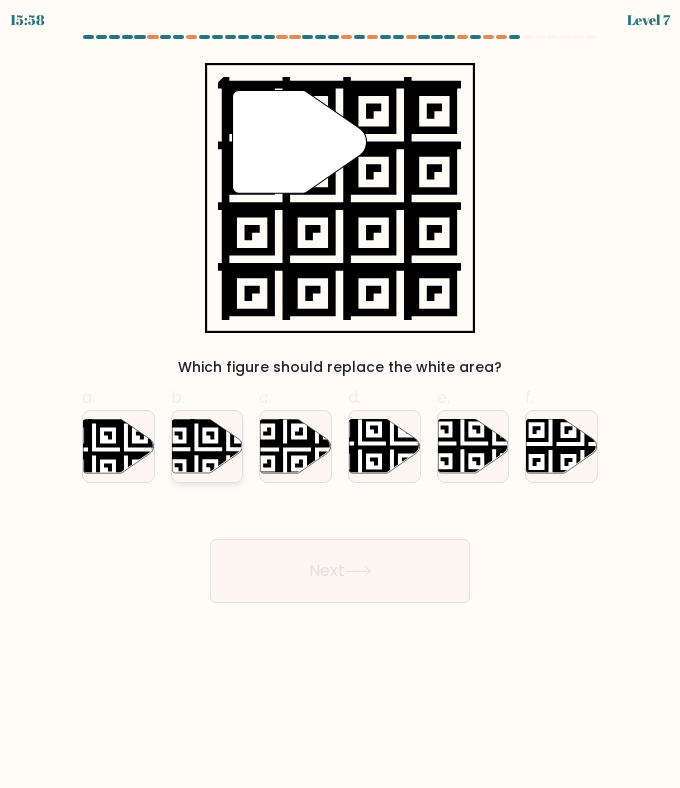 scroll, scrollTop: 0, scrollLeft: 0, axis: both 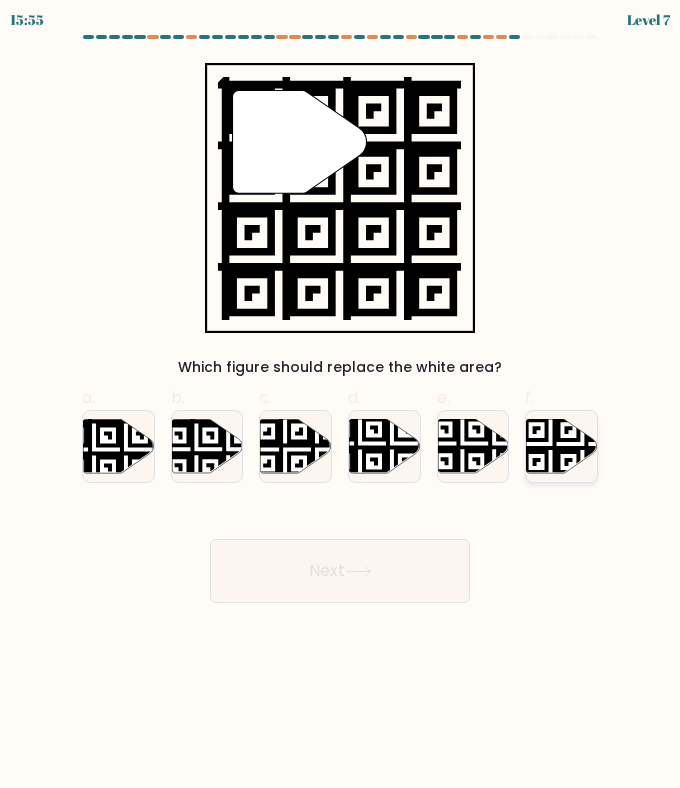 click 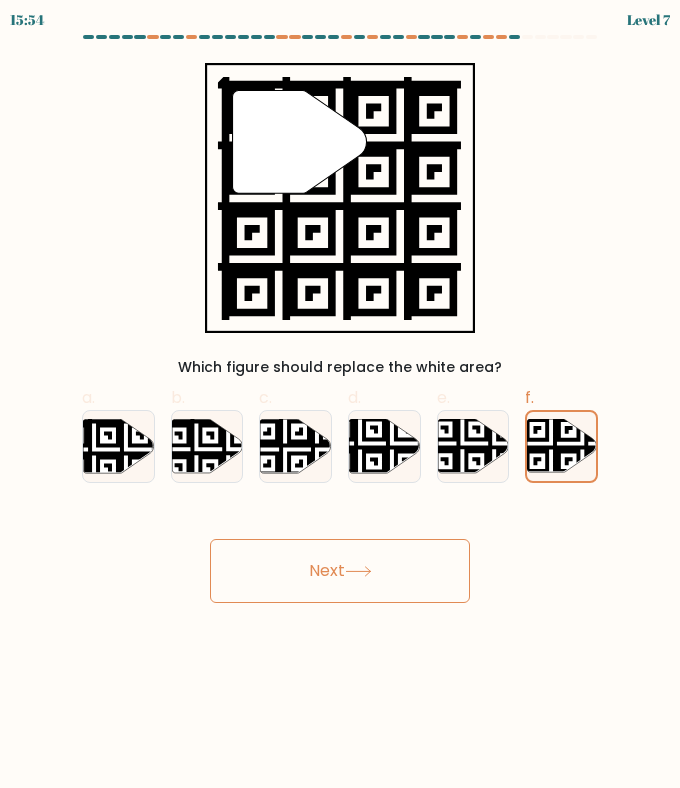 click on "Next" at bounding box center (340, 571) 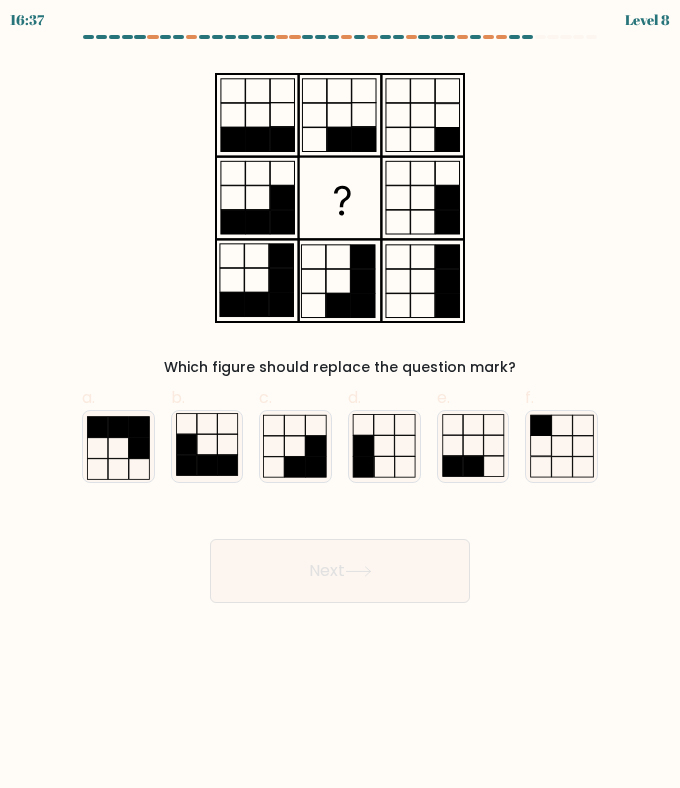 click on "Next" at bounding box center [340, 571] 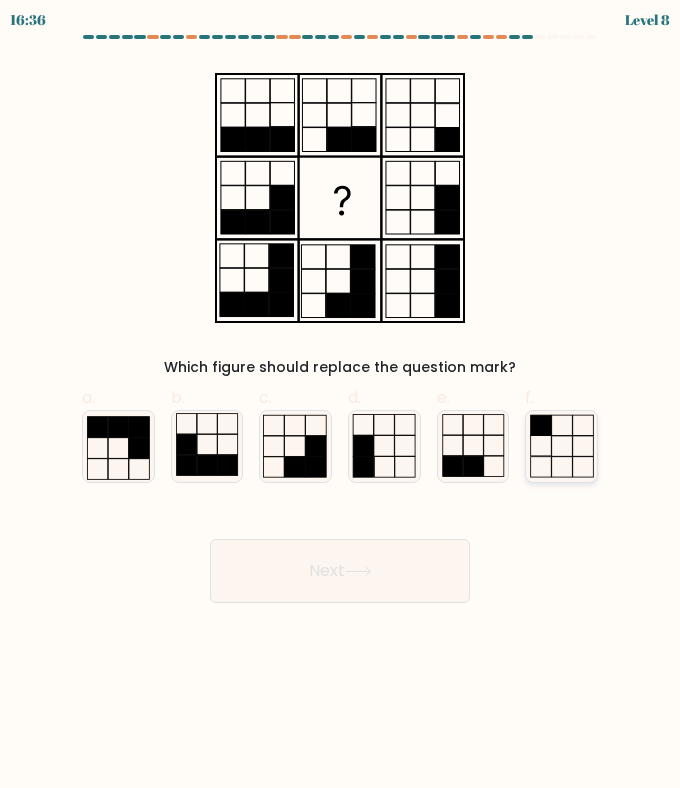 click 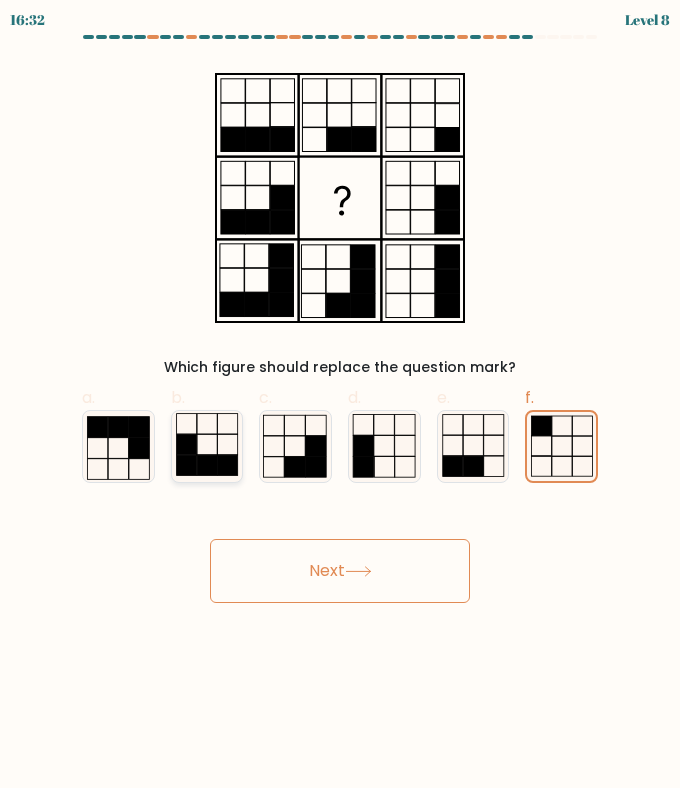 scroll, scrollTop: 0, scrollLeft: 0, axis: both 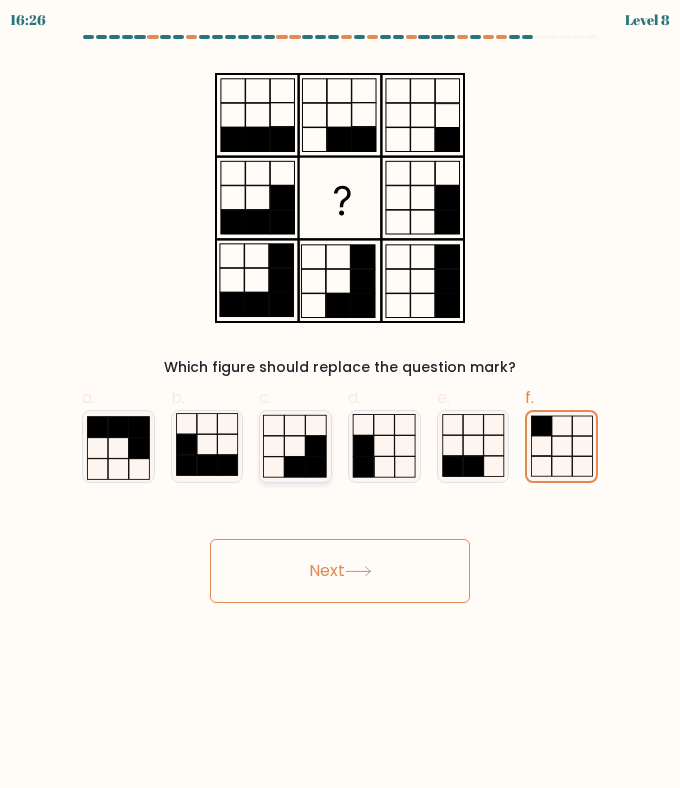 drag, startPoint x: 306, startPoint y: 468, endPoint x: 310, endPoint y: 481, distance: 13.601471 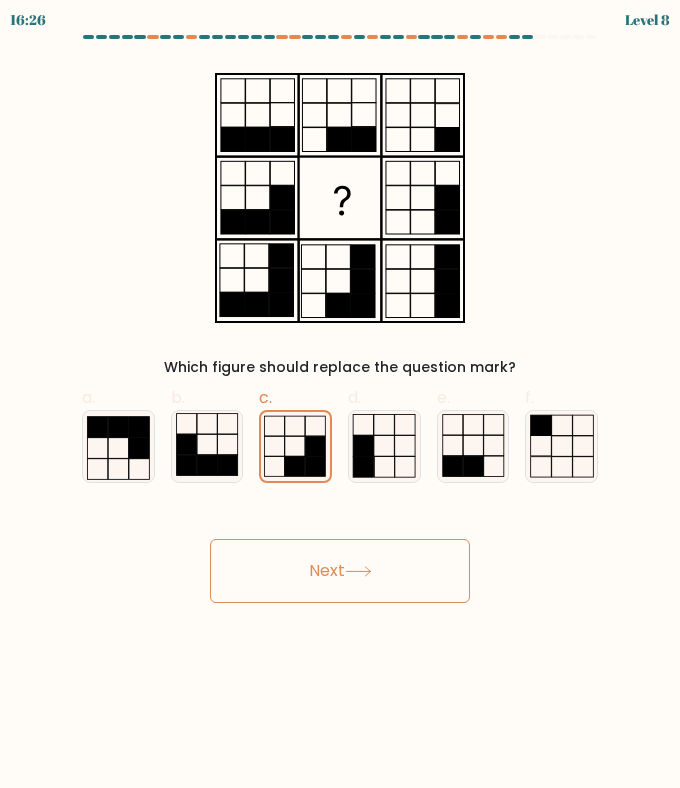 click on "Next" at bounding box center (340, 571) 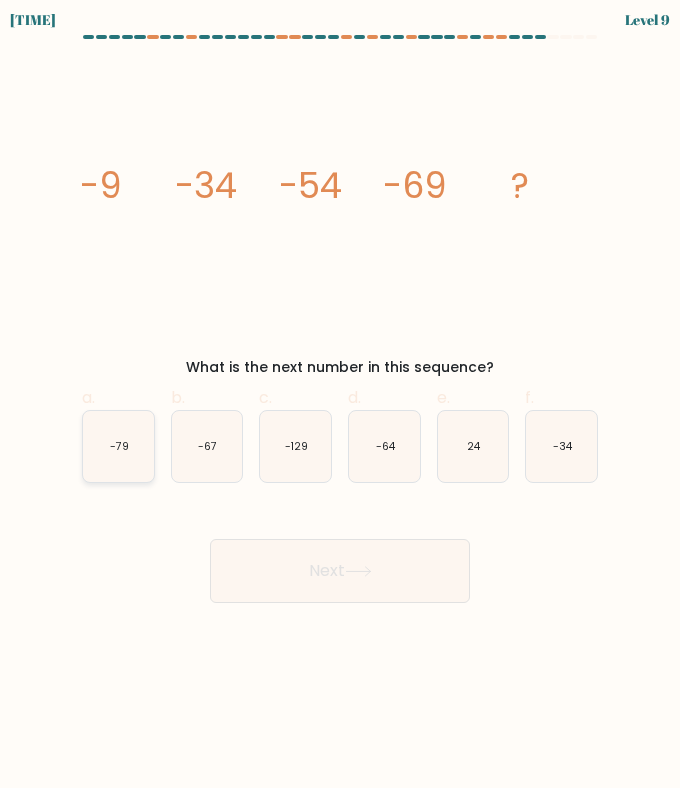 scroll, scrollTop: 1, scrollLeft: 0, axis: vertical 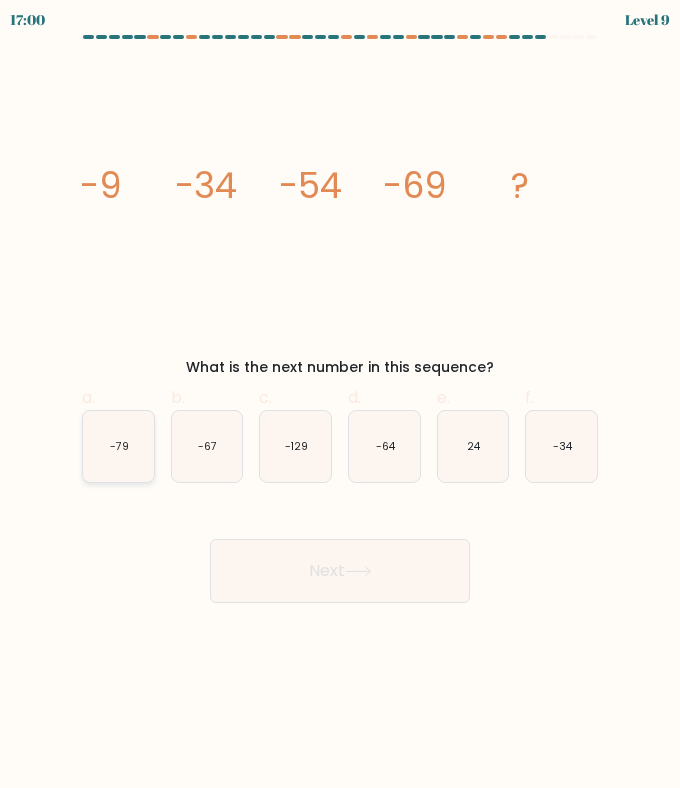 click on "-79" 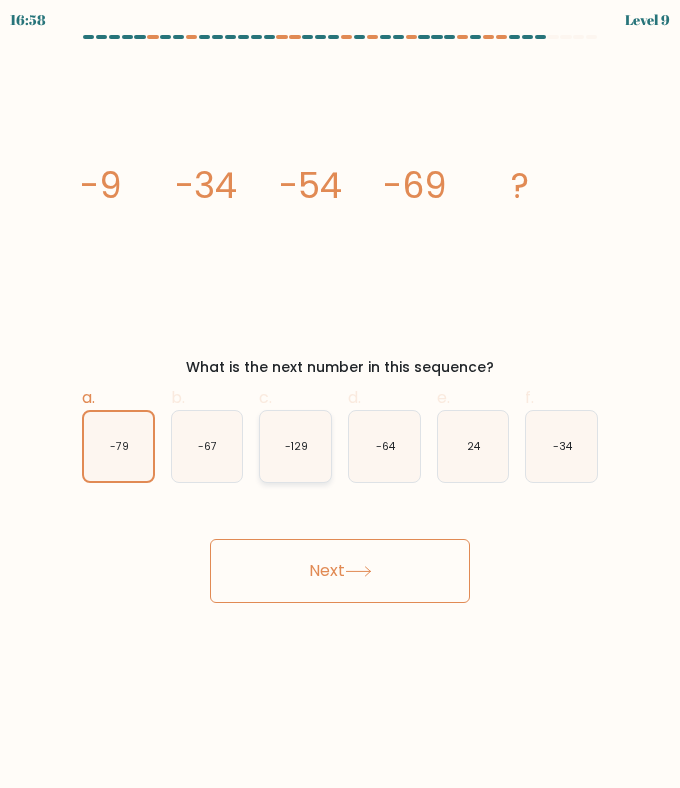 scroll, scrollTop: 1, scrollLeft: 0, axis: vertical 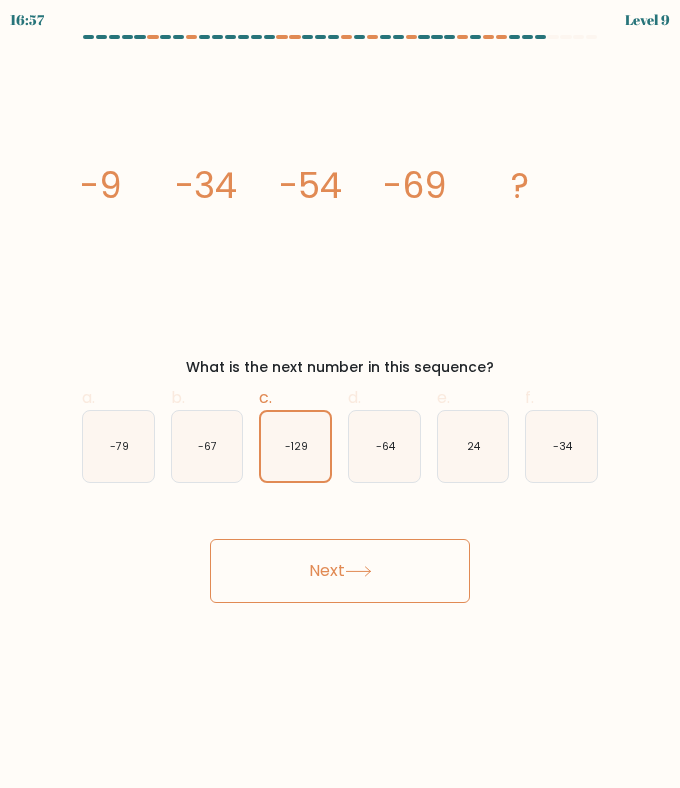click 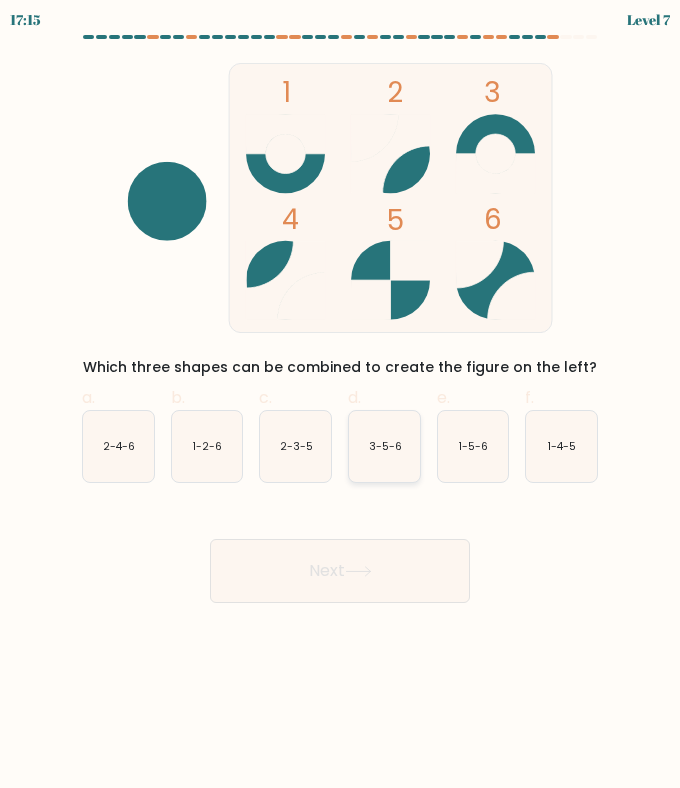 click on "3-5-6" 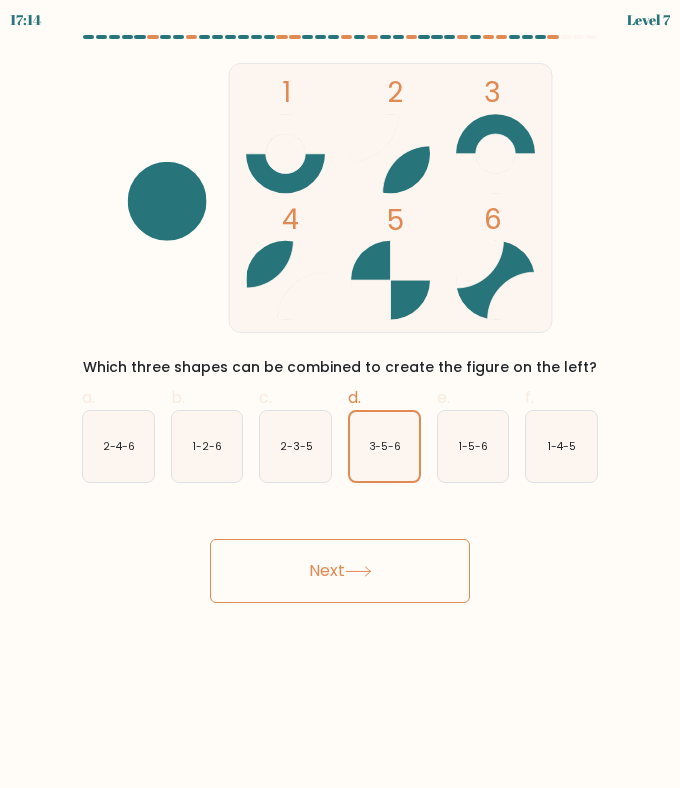 click 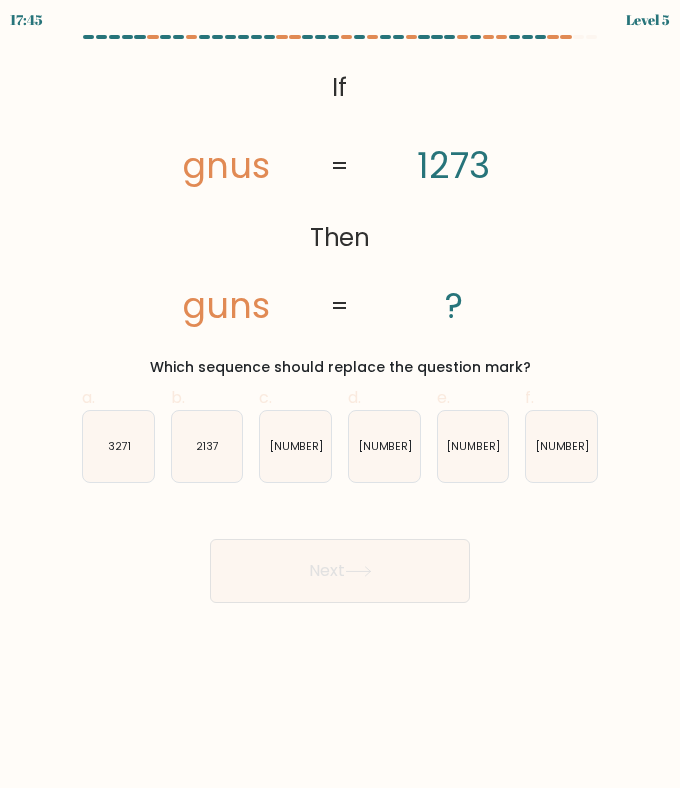 drag, startPoint x: 466, startPoint y: 442, endPoint x: 450, endPoint y: 496, distance: 56.32051 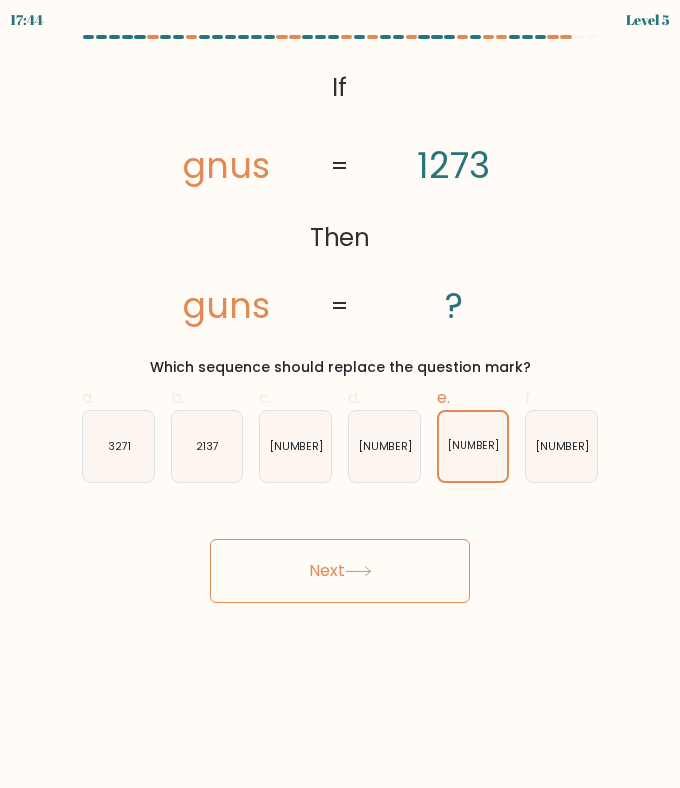 click on "Next" at bounding box center (340, 571) 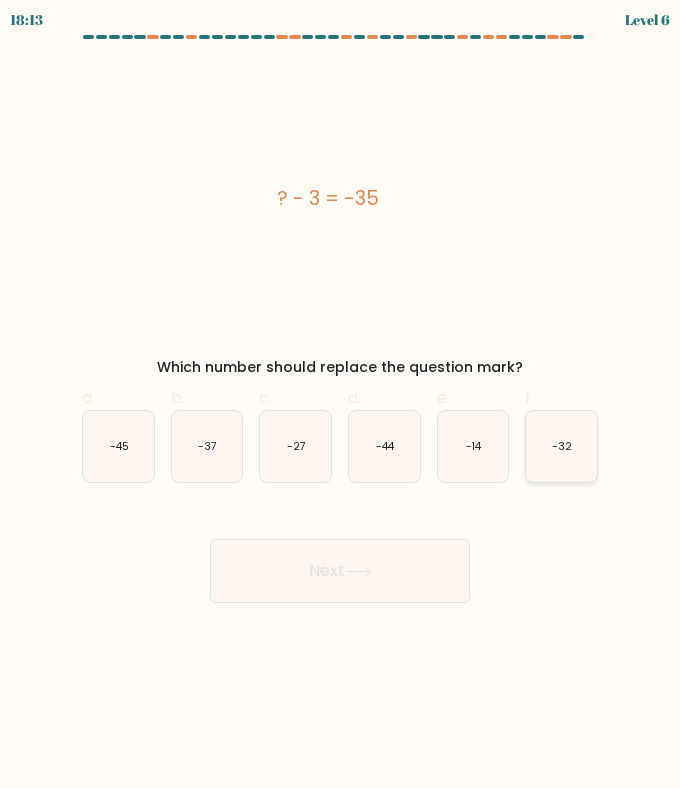 click on "f.
-32" at bounding box center (561, 434) 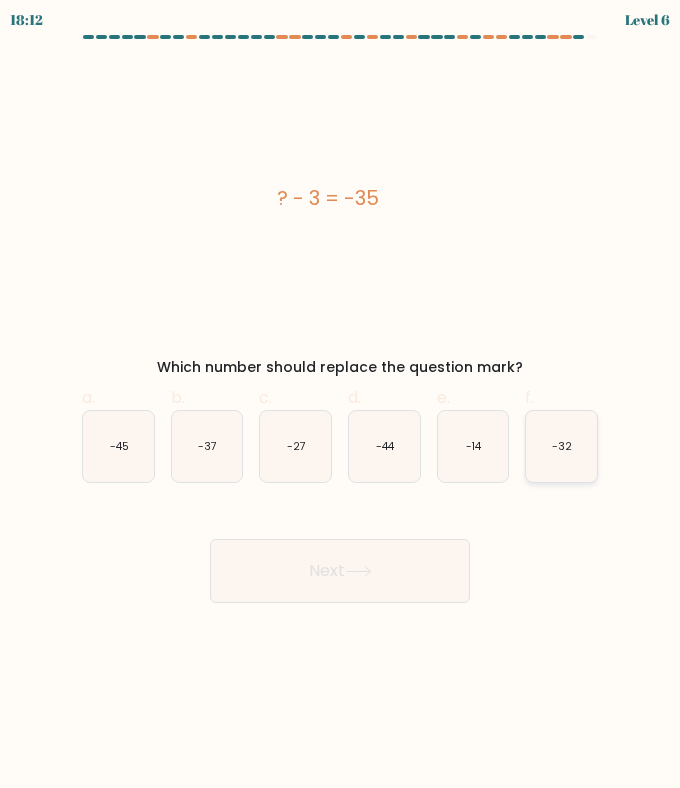 click on "-32" 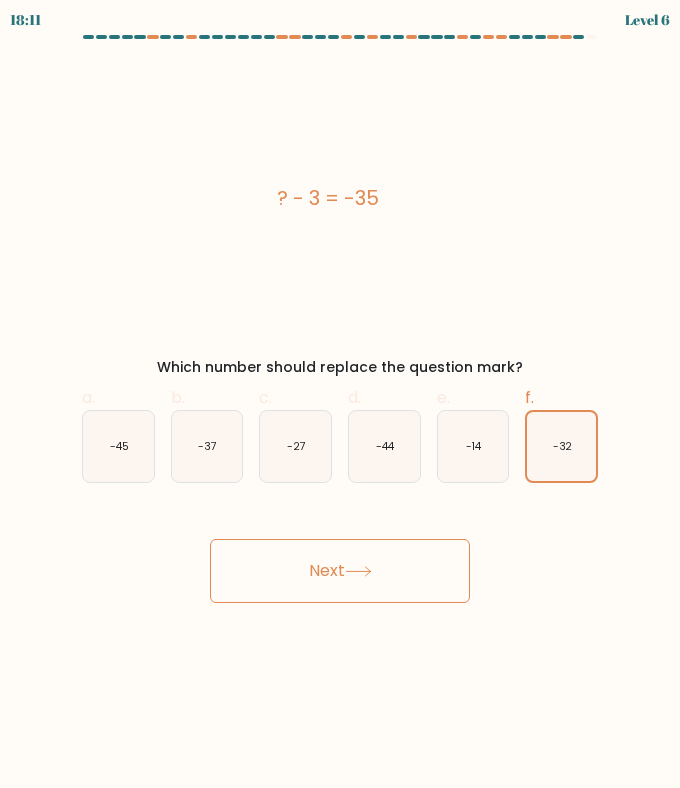 click on "Next" at bounding box center [340, 571] 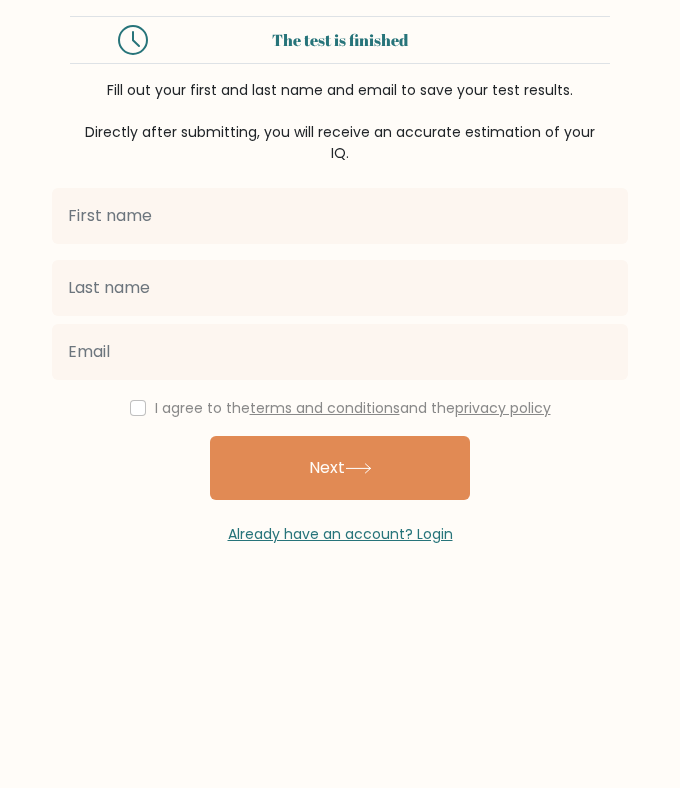 scroll, scrollTop: 0, scrollLeft: 0, axis: both 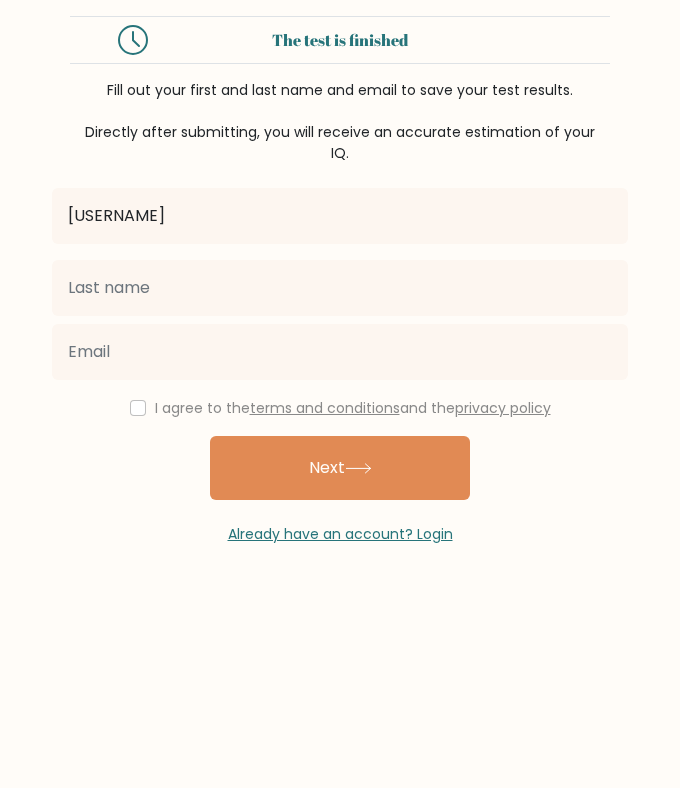 type on "brie" 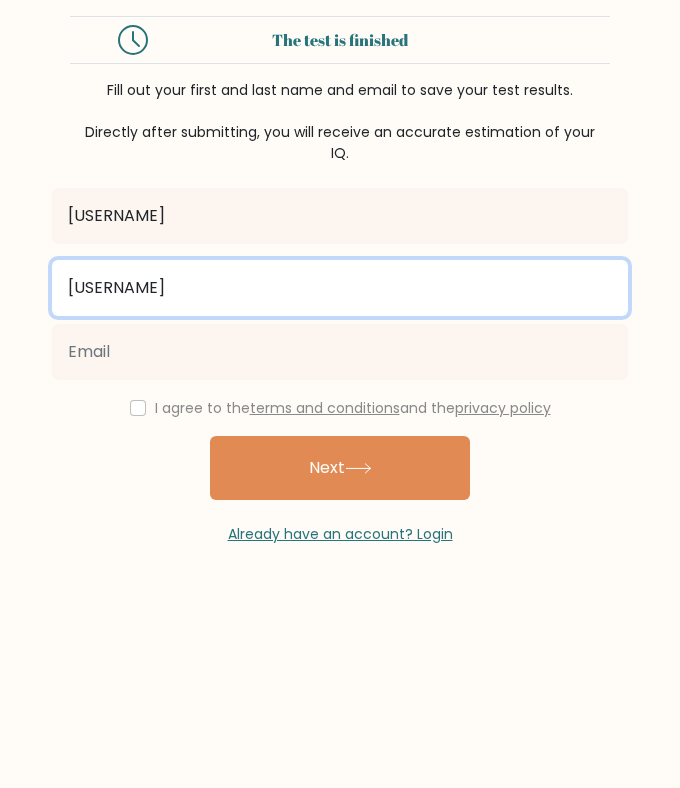 scroll, scrollTop: 1, scrollLeft: 0, axis: vertical 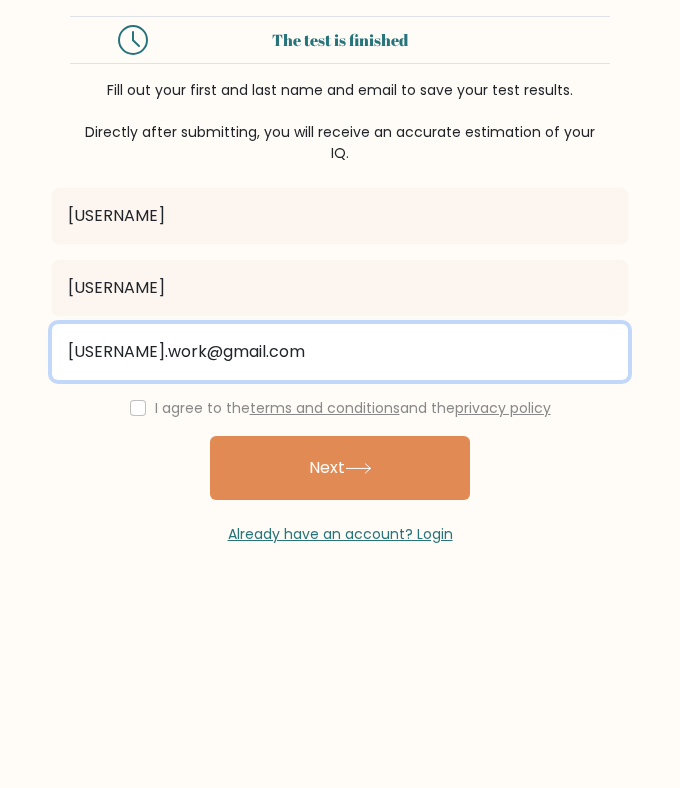 type on "briejackson.work@gmail.com" 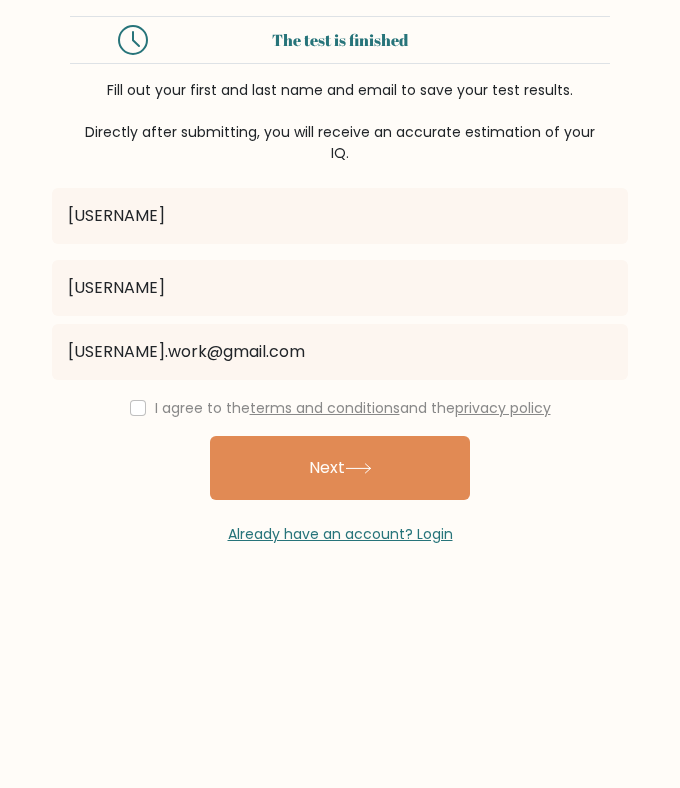 drag, startPoint x: 133, startPoint y: 412, endPoint x: 156, endPoint y: 415, distance: 23.194826 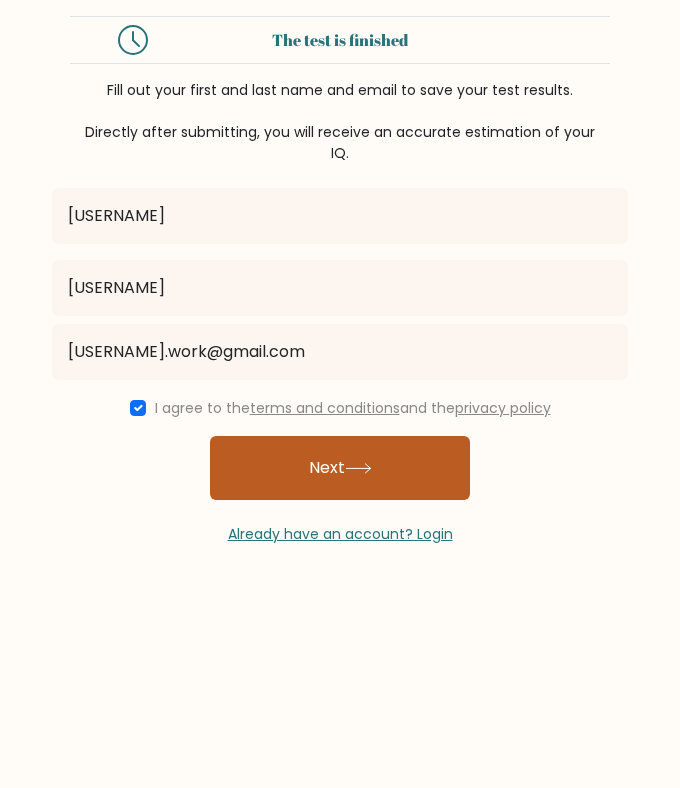 scroll, scrollTop: 0, scrollLeft: 0, axis: both 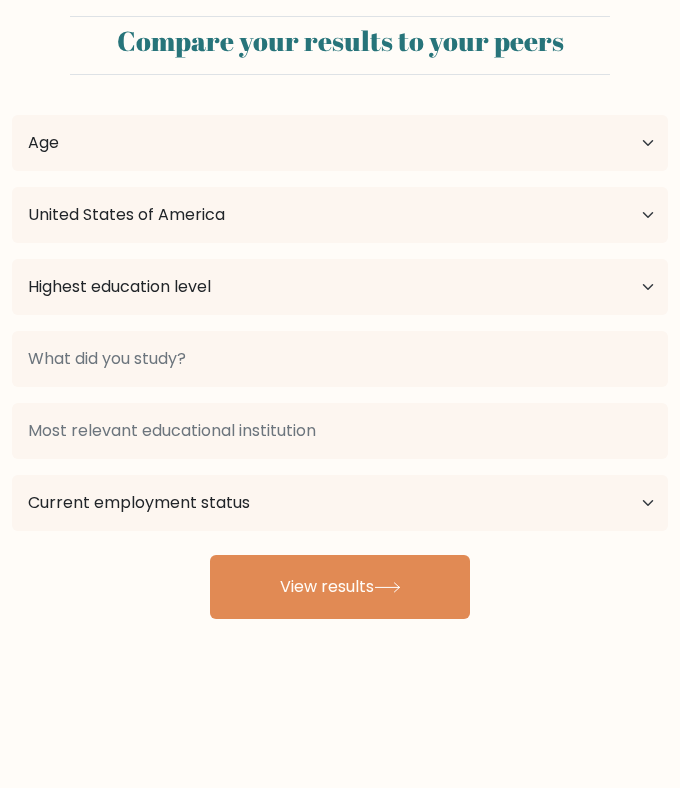 select on "US" 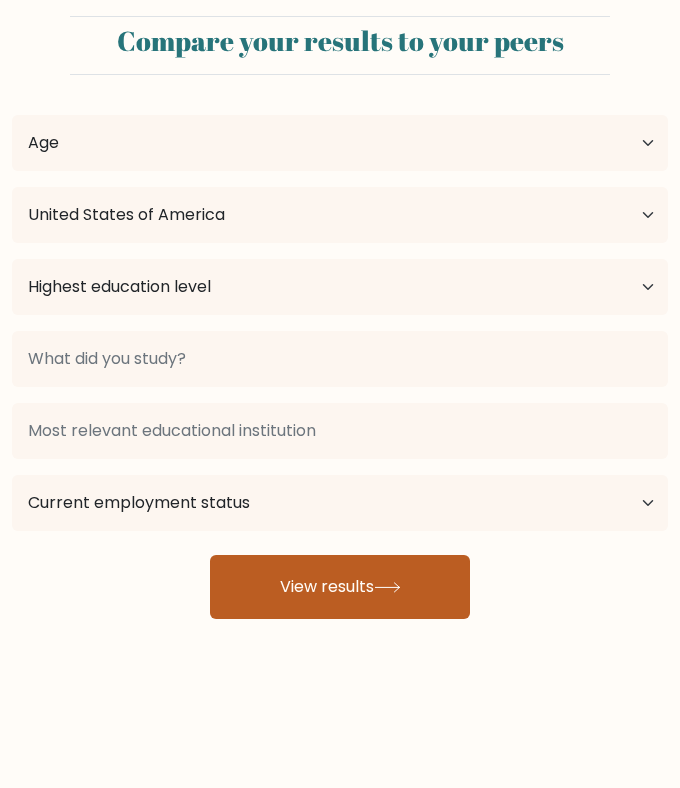 click on "View results" at bounding box center [340, 587] 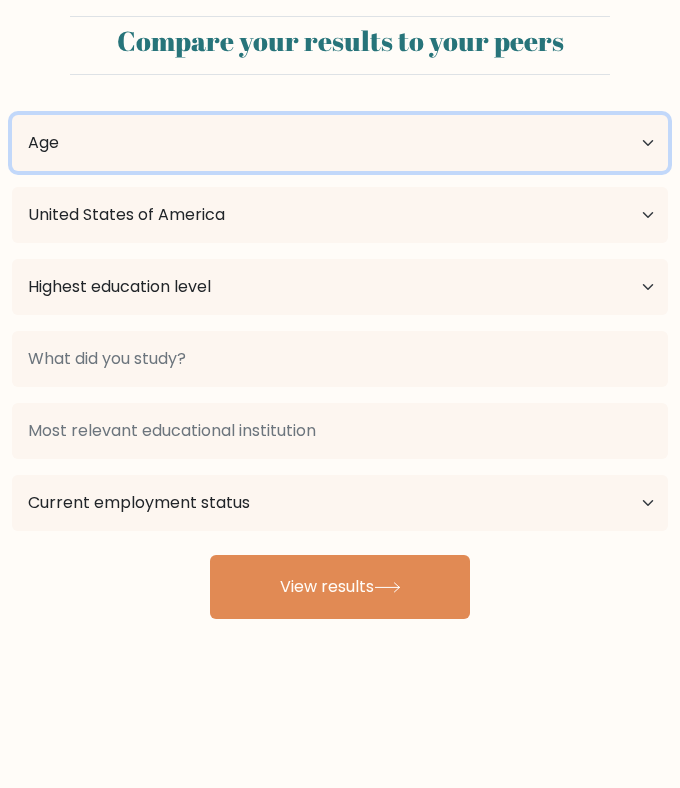 select on "18_24" 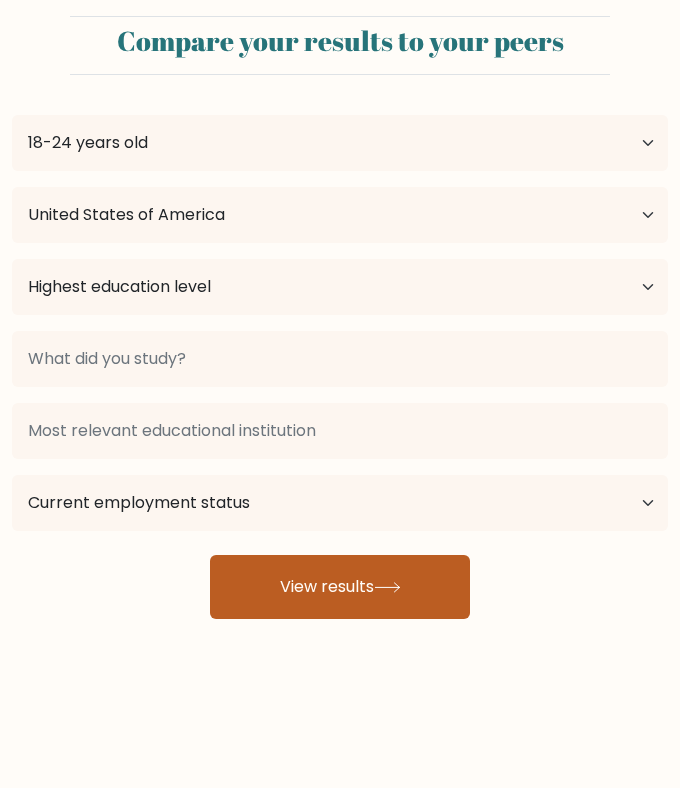 click on "View results" at bounding box center [340, 587] 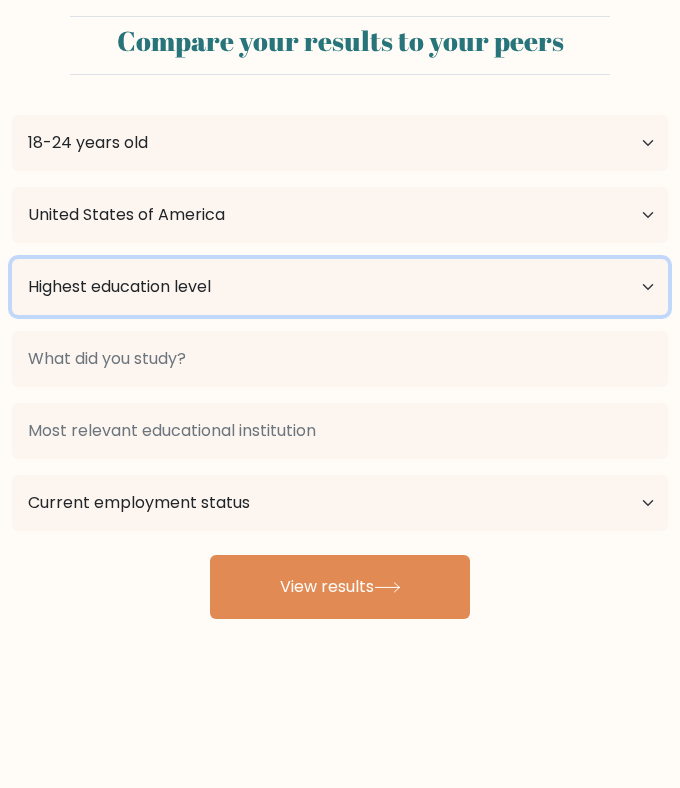 select on "bachelors_degree" 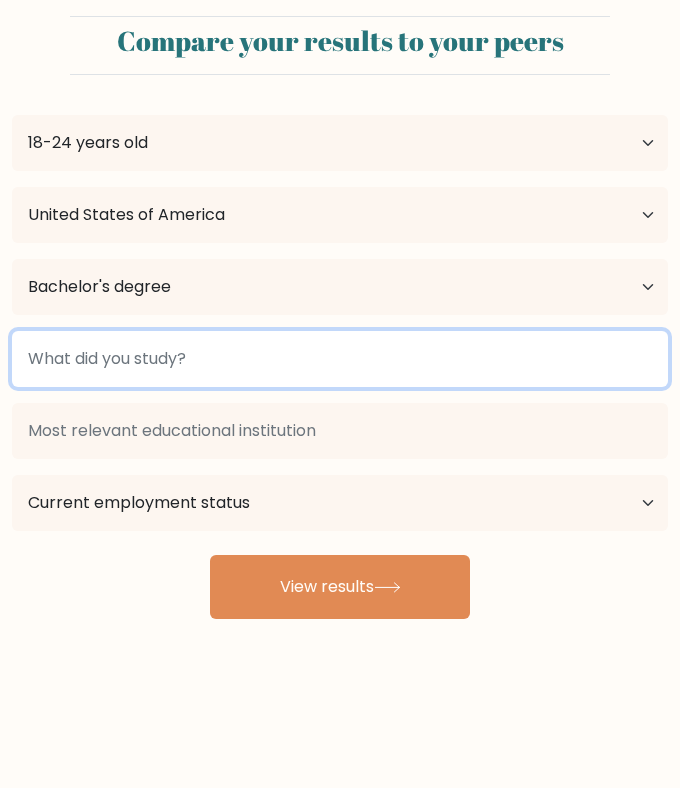 click at bounding box center [340, 359] 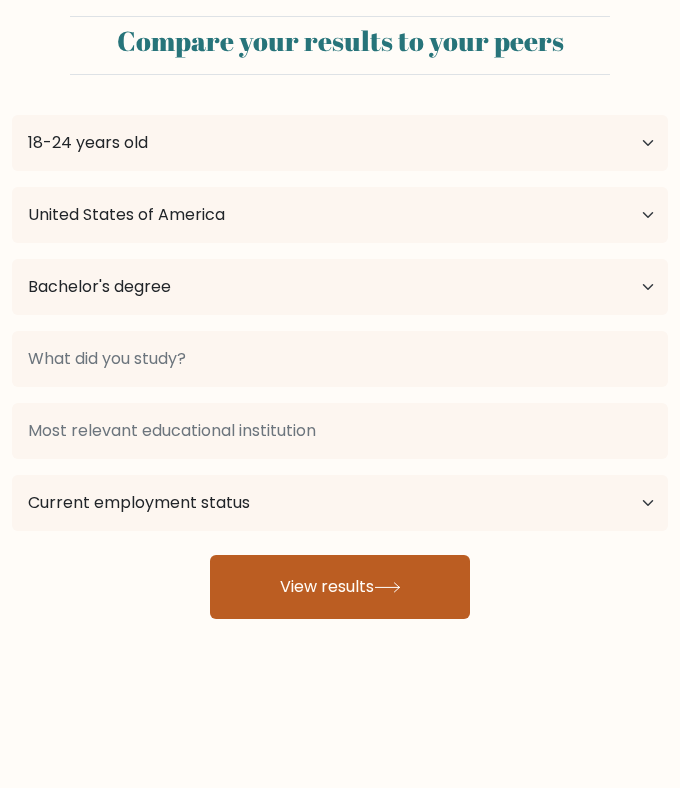 click on "View results" at bounding box center (340, 587) 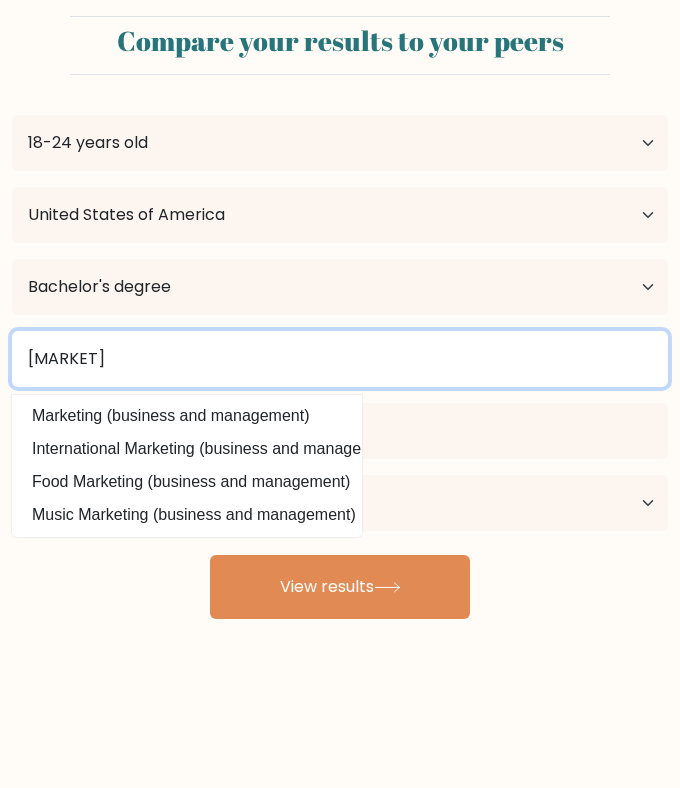 type on "[MARKET]" 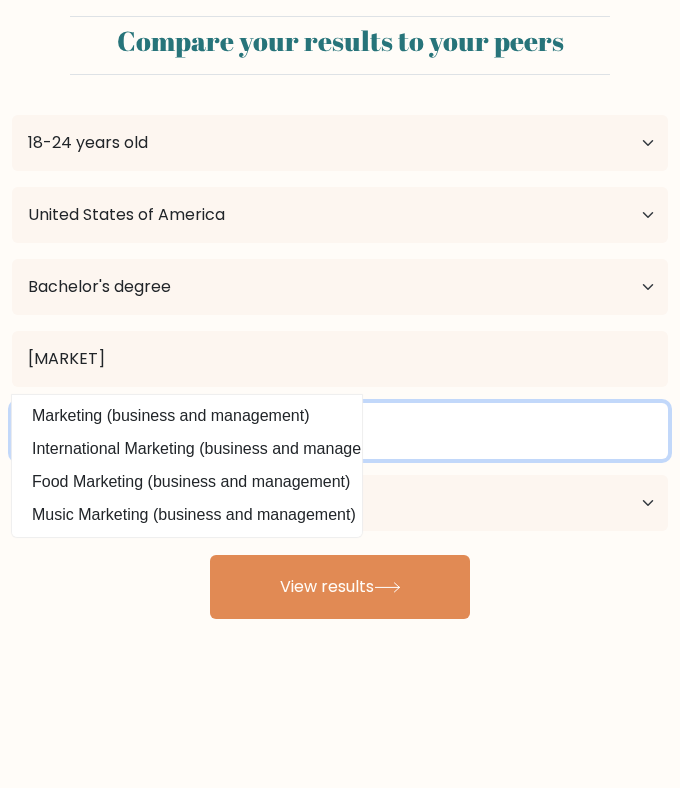 click at bounding box center (340, 431) 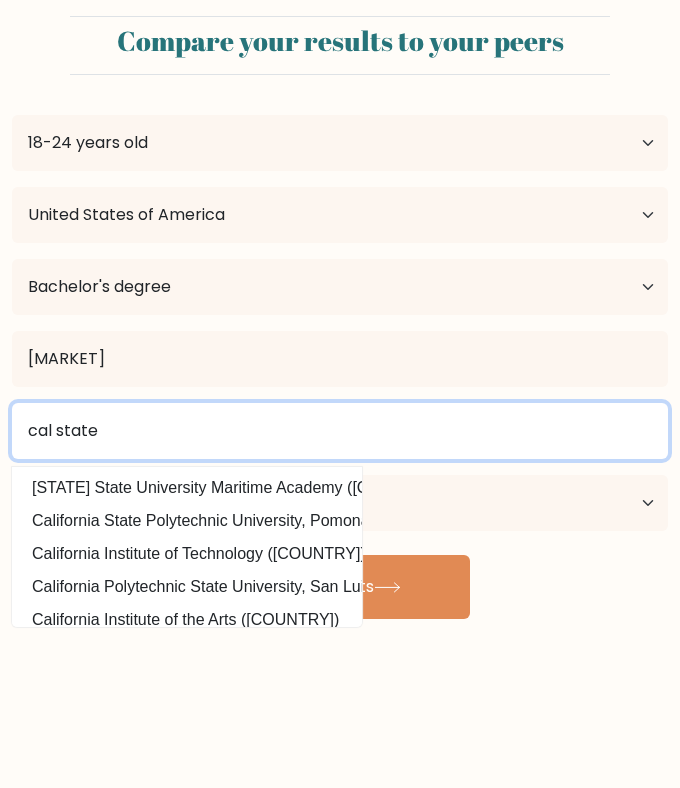 type on "cal state" 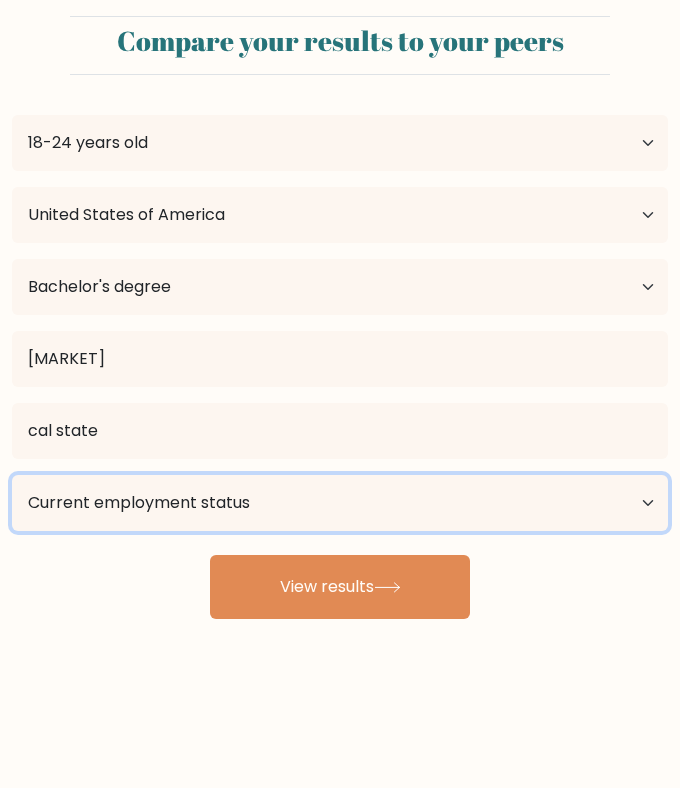 select on "employed" 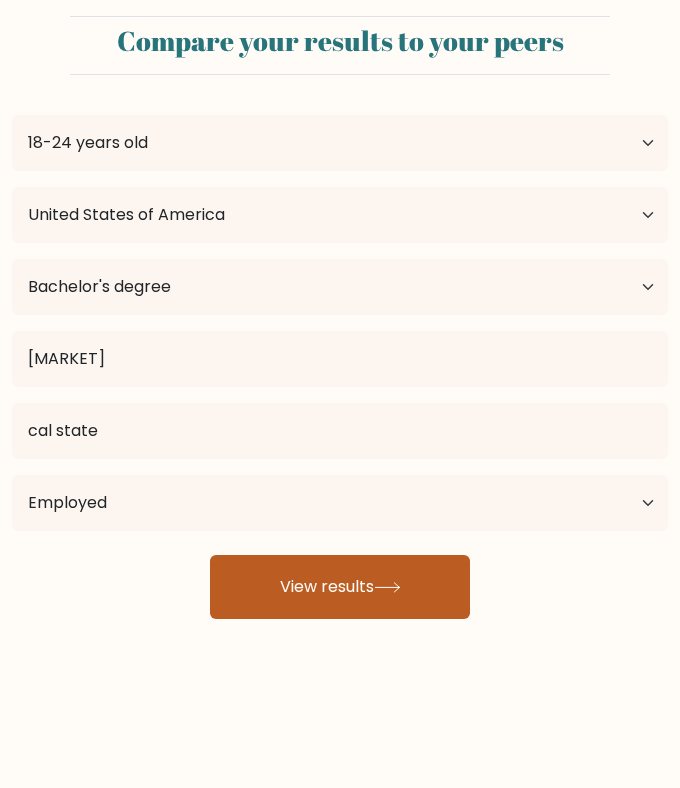click on "brie
jackson
Age
Under 18 years old
18-24 years old
25-34 years old
35-44 years old
45-54 years old
55-64 years old
65 years old and above
Country
Afghanistan
Albania
Algeria
American Samoa
Andorra
Angola
Anguilla
Antarctica
Antigua and Barbuda
Argentina
Armenia
Aruba
Australia
Austria
Azerbaijan
Bahamas
Bahrain
Bangladesh
Barbados
Belarus
Belgium
Belize
Benin
Bermuda
Bhutan
Bolivia
Bonaire, Sint Eustatius and Saba
Bosnia and Herzegovina
Botswana
Bouvet Island
Brazil
Brunei Chad" at bounding box center (340, 355) 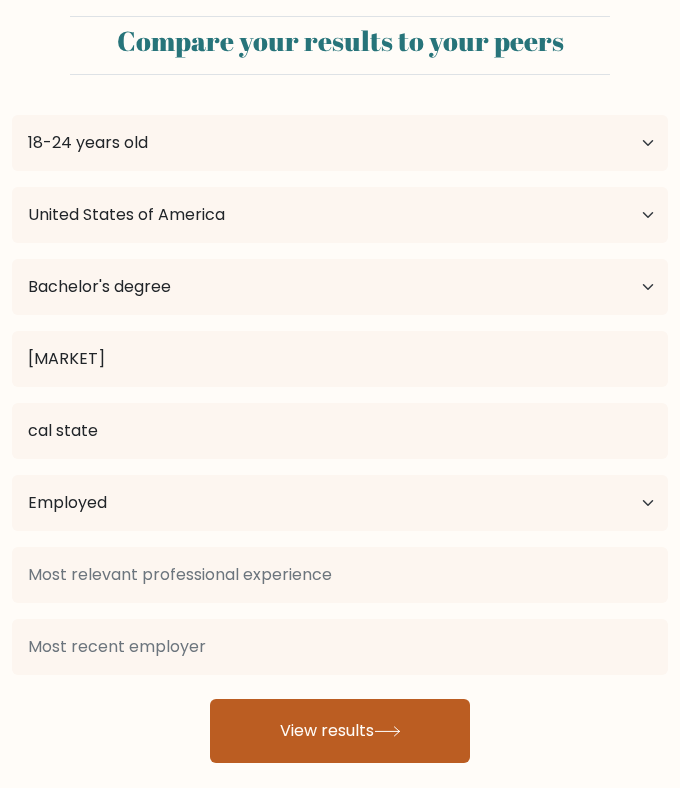click on "View results" at bounding box center (340, 731) 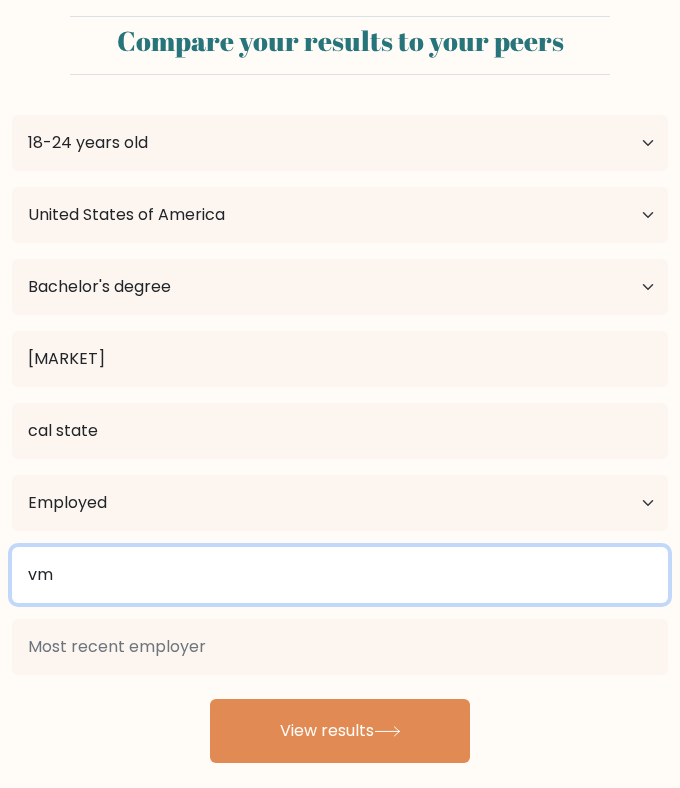 scroll, scrollTop: 0, scrollLeft: 1, axis: horizontal 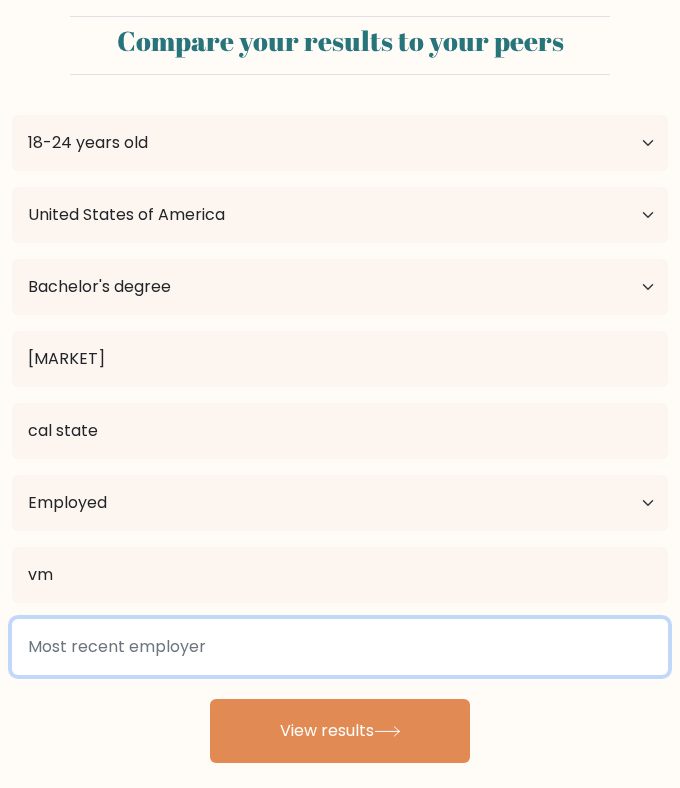 click at bounding box center (340, 647) 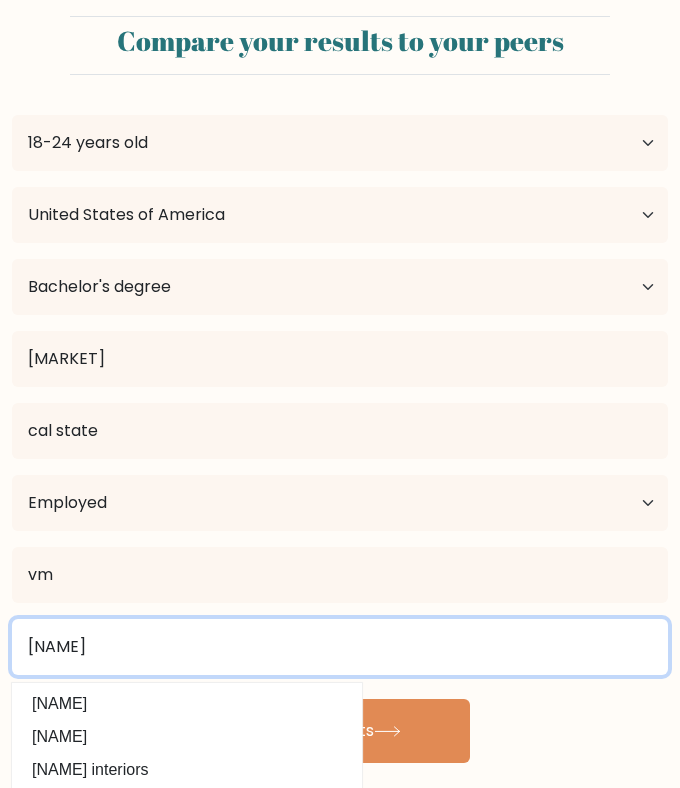 type on "Amiri" 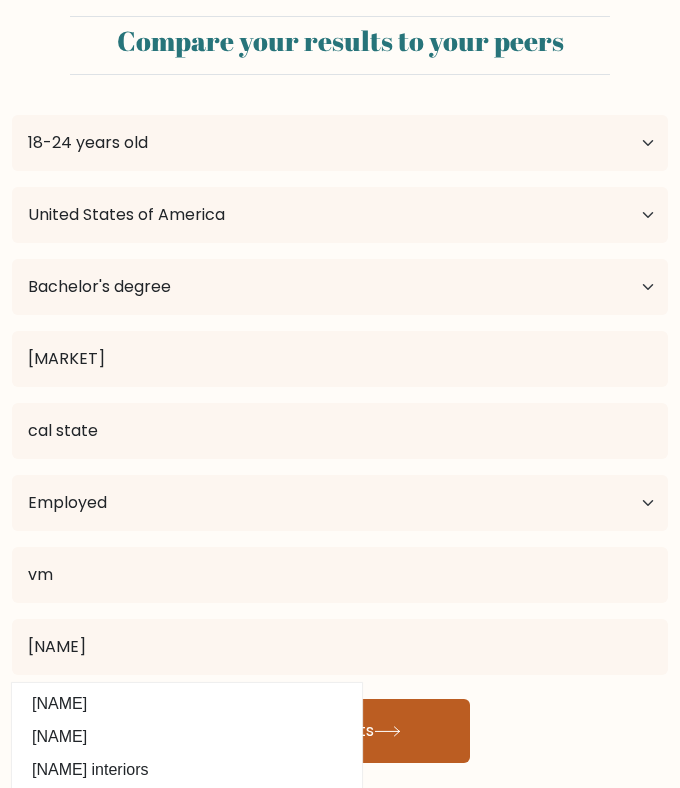 drag, startPoint x: 294, startPoint y: 649, endPoint x: 358, endPoint y: 724, distance: 98.59513 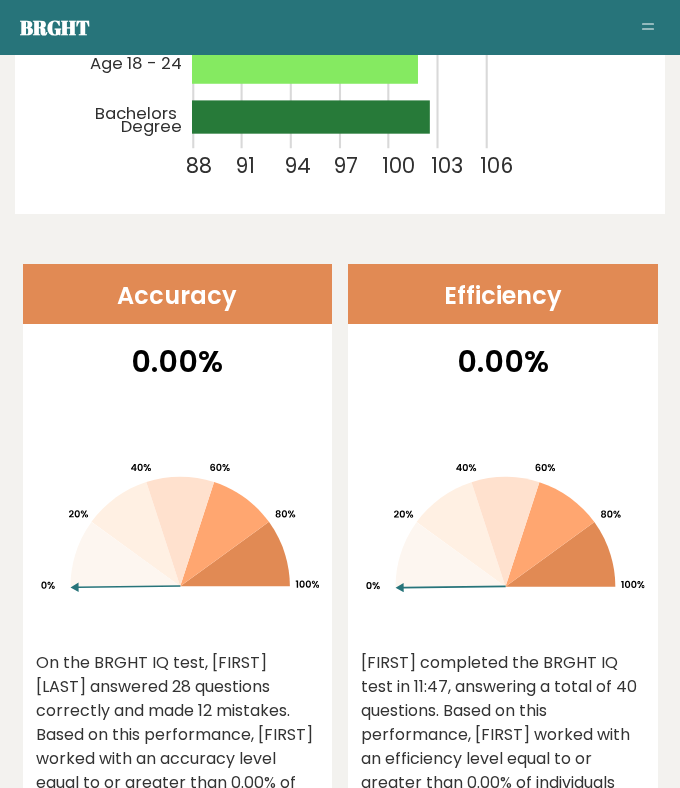scroll, scrollTop: 1995, scrollLeft: 0, axis: vertical 